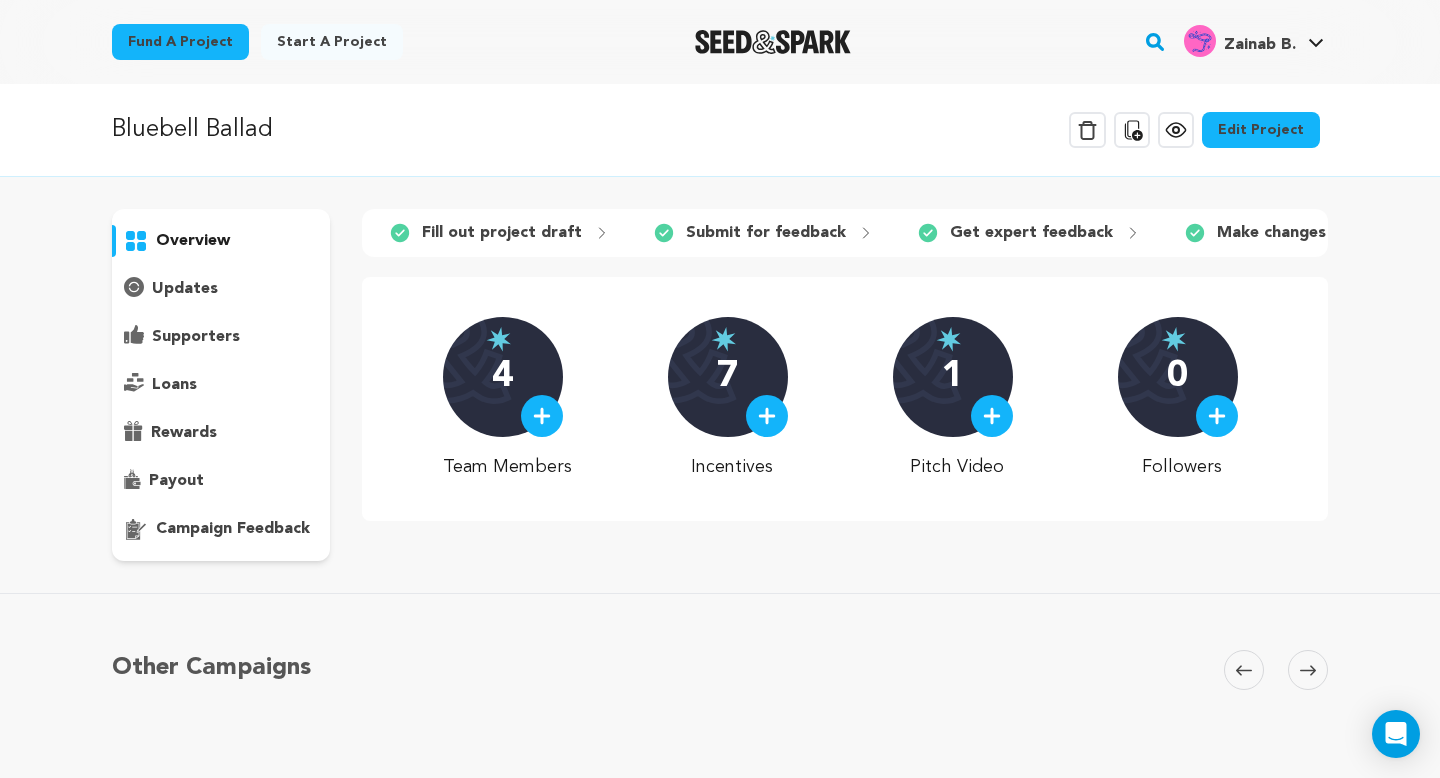 scroll, scrollTop: 0, scrollLeft: 0, axis: both 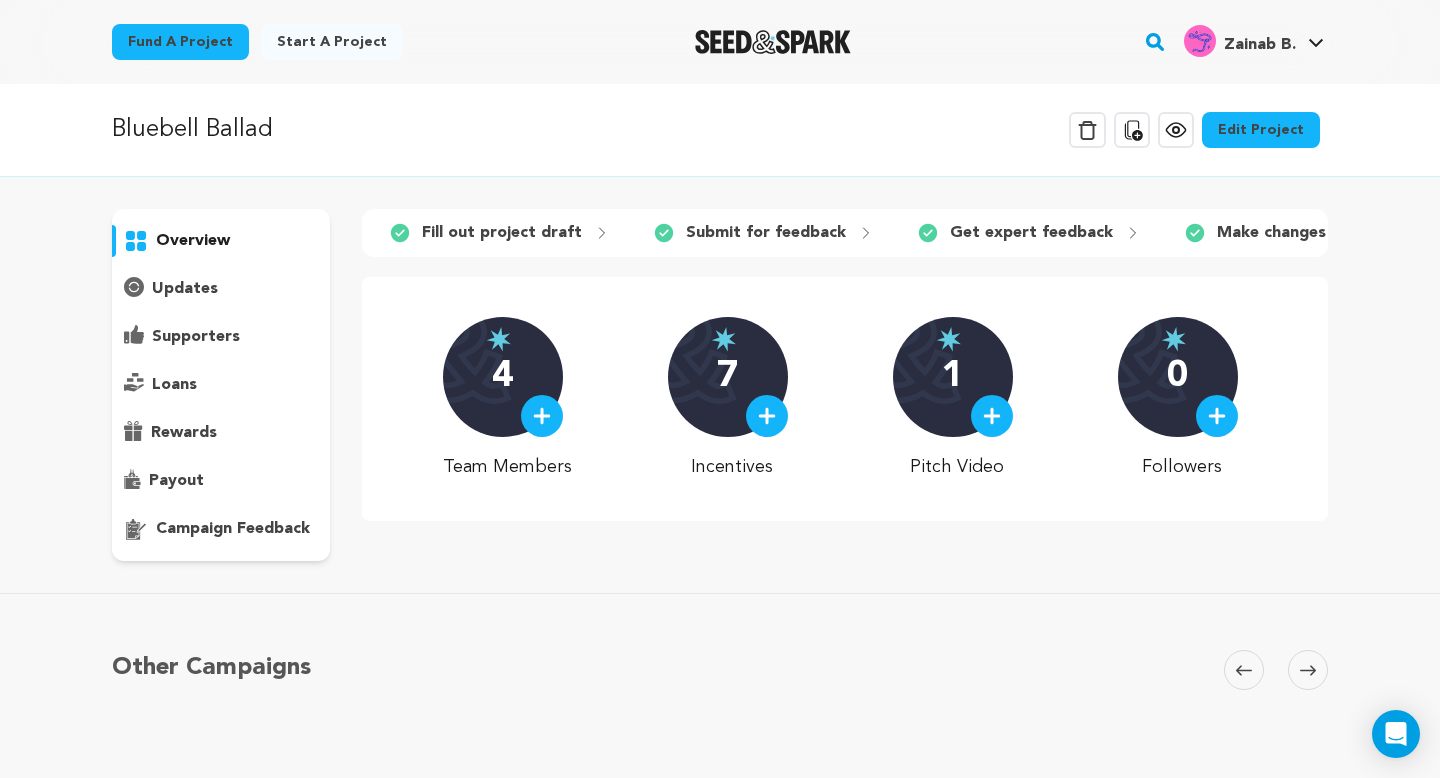 click at bounding box center [542, 416] 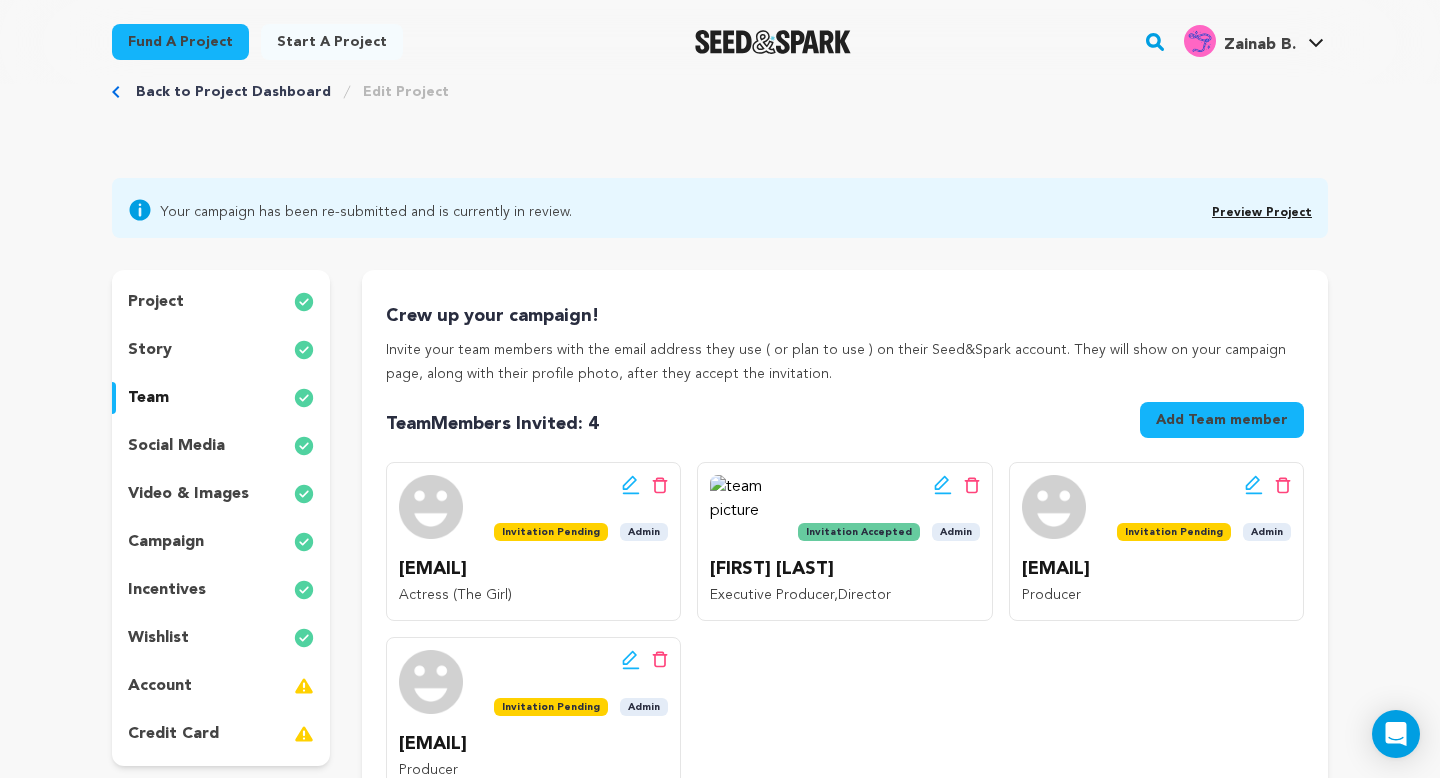 scroll, scrollTop: 72, scrollLeft: 0, axis: vertical 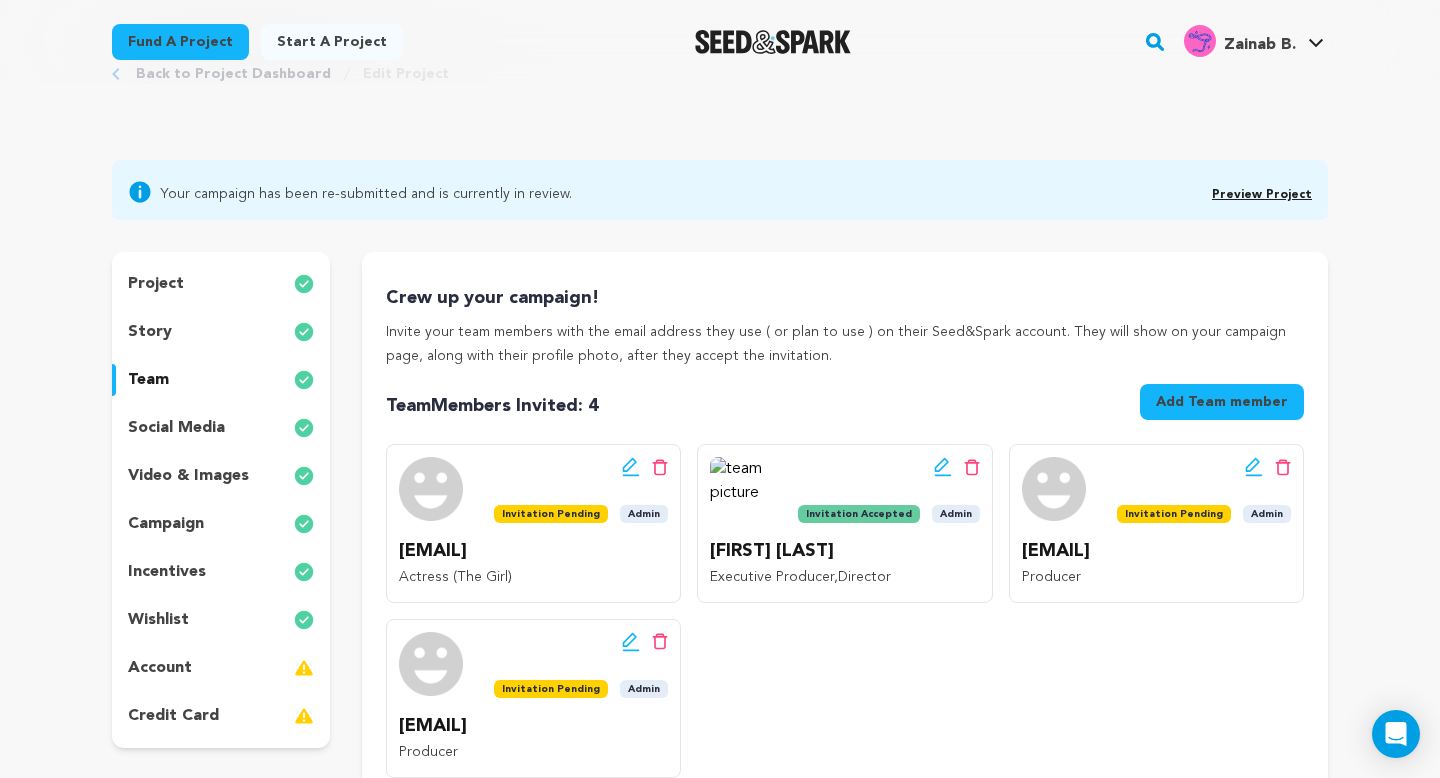 click on "Add Team member" at bounding box center [1222, 402] 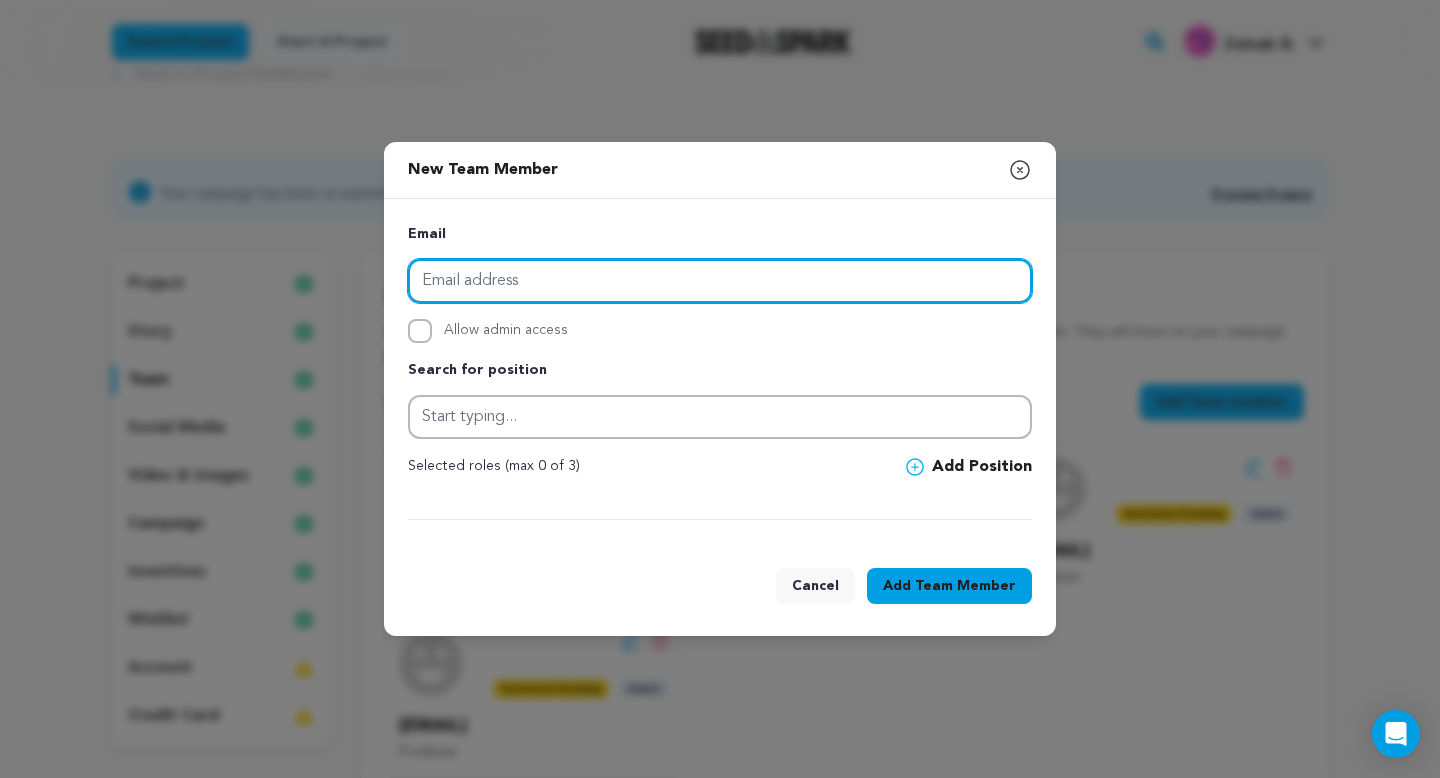 click at bounding box center [720, 281] 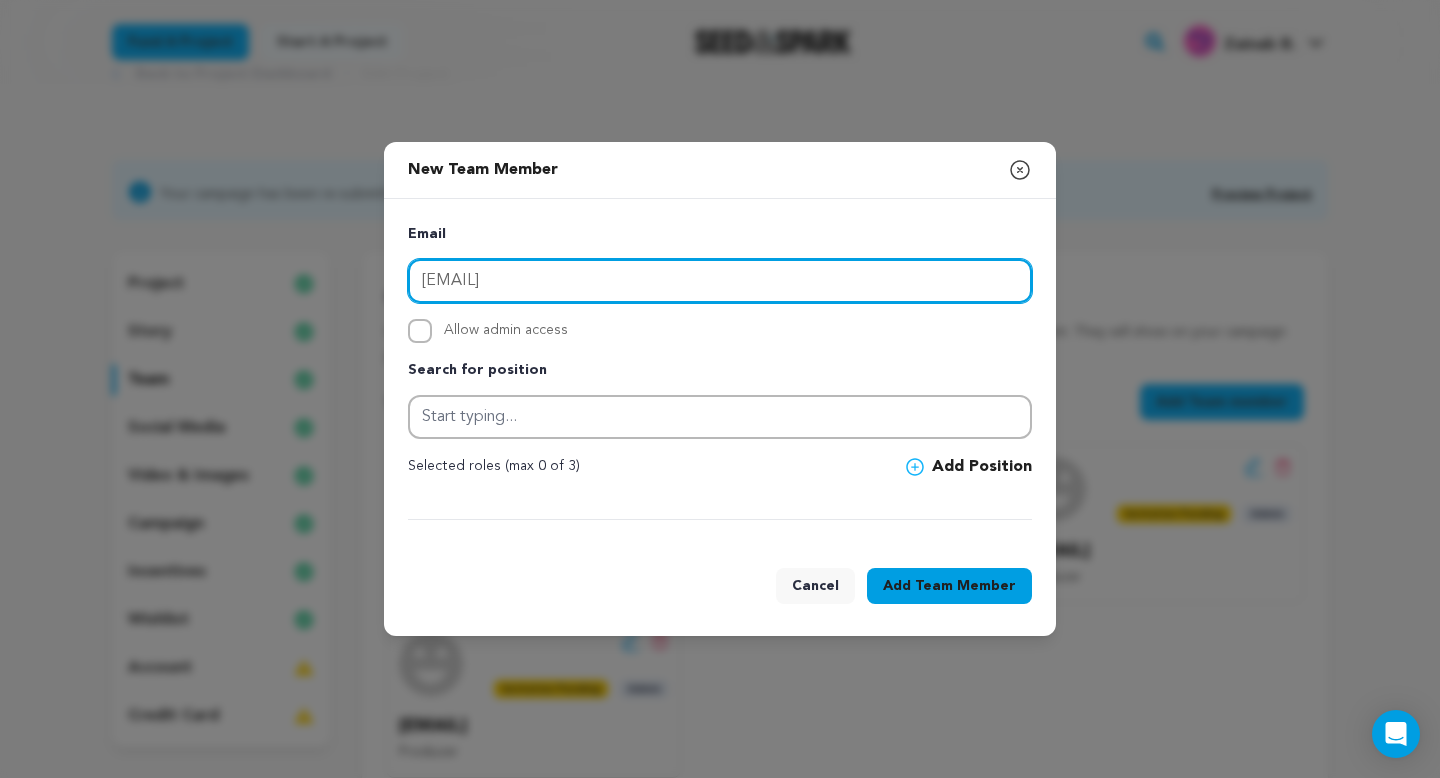 type on "[EMAIL]" 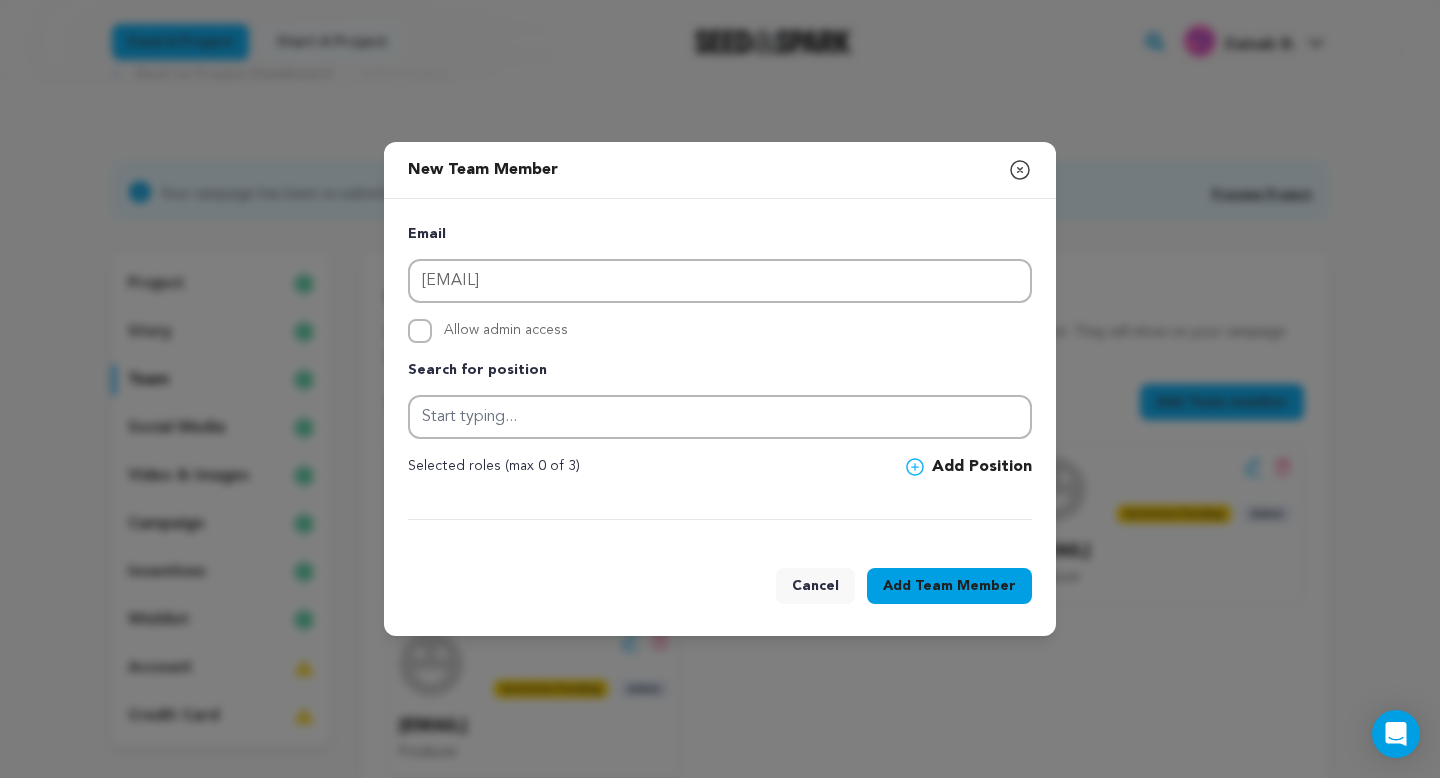 click on "Allow admin access" at bounding box center (720, 331) 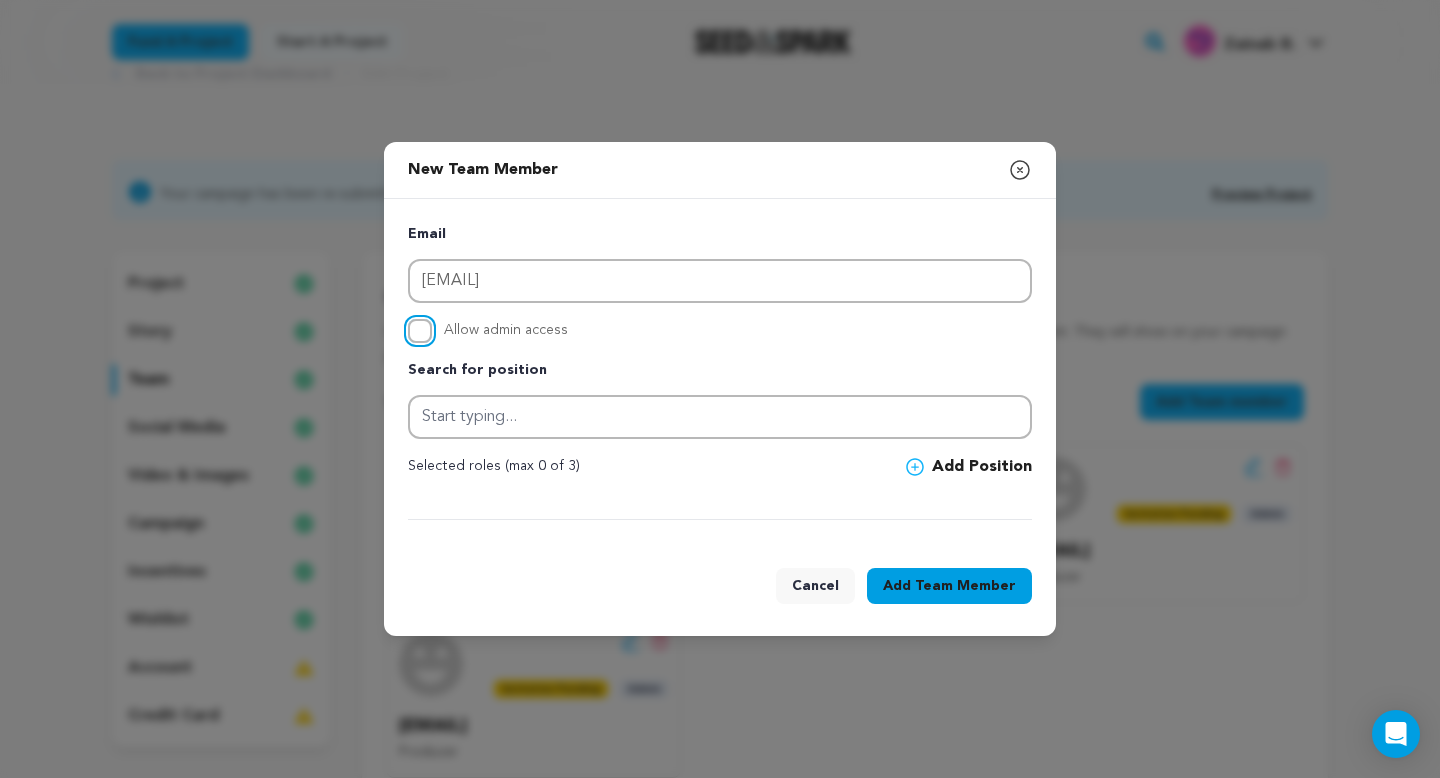 click on "Allow admin access" at bounding box center [420, 331] 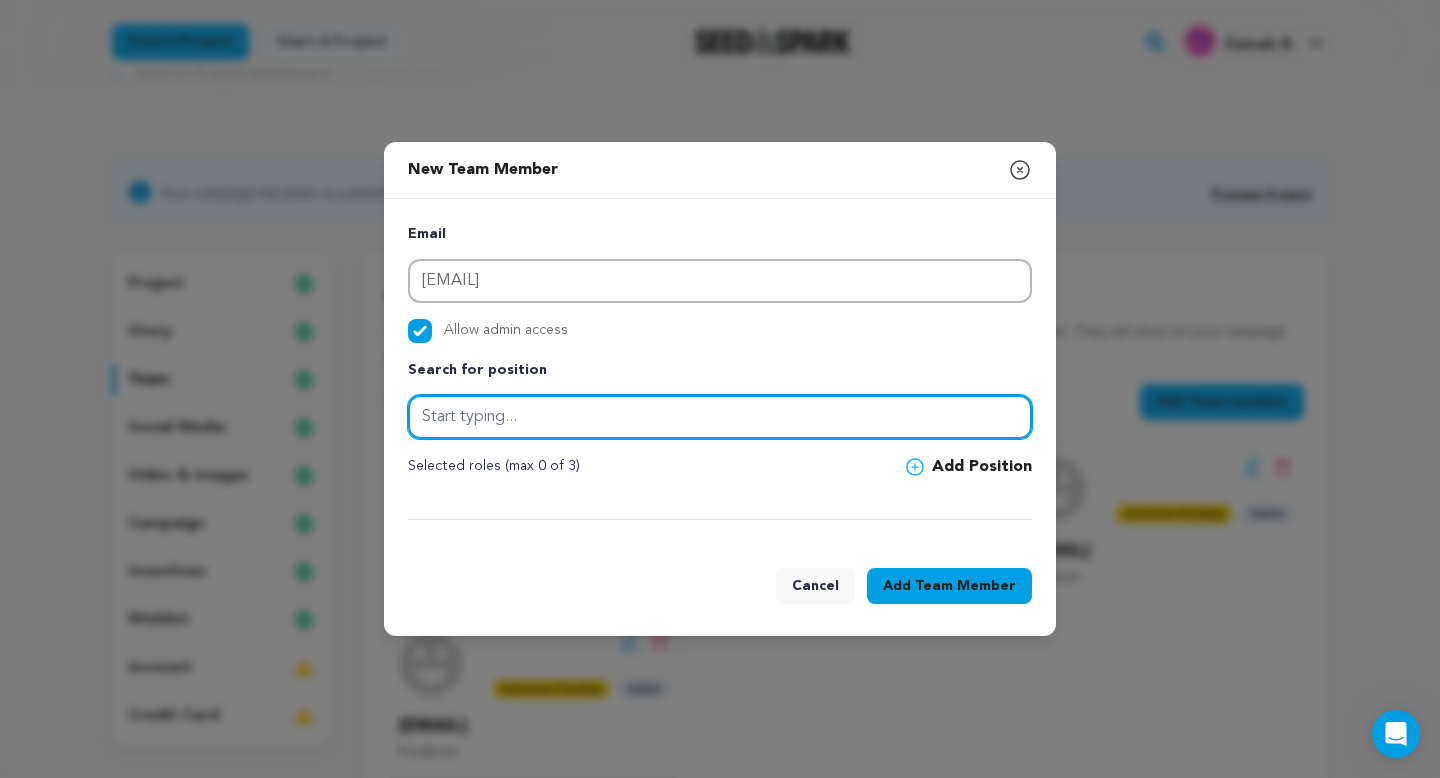 click at bounding box center [720, 417] 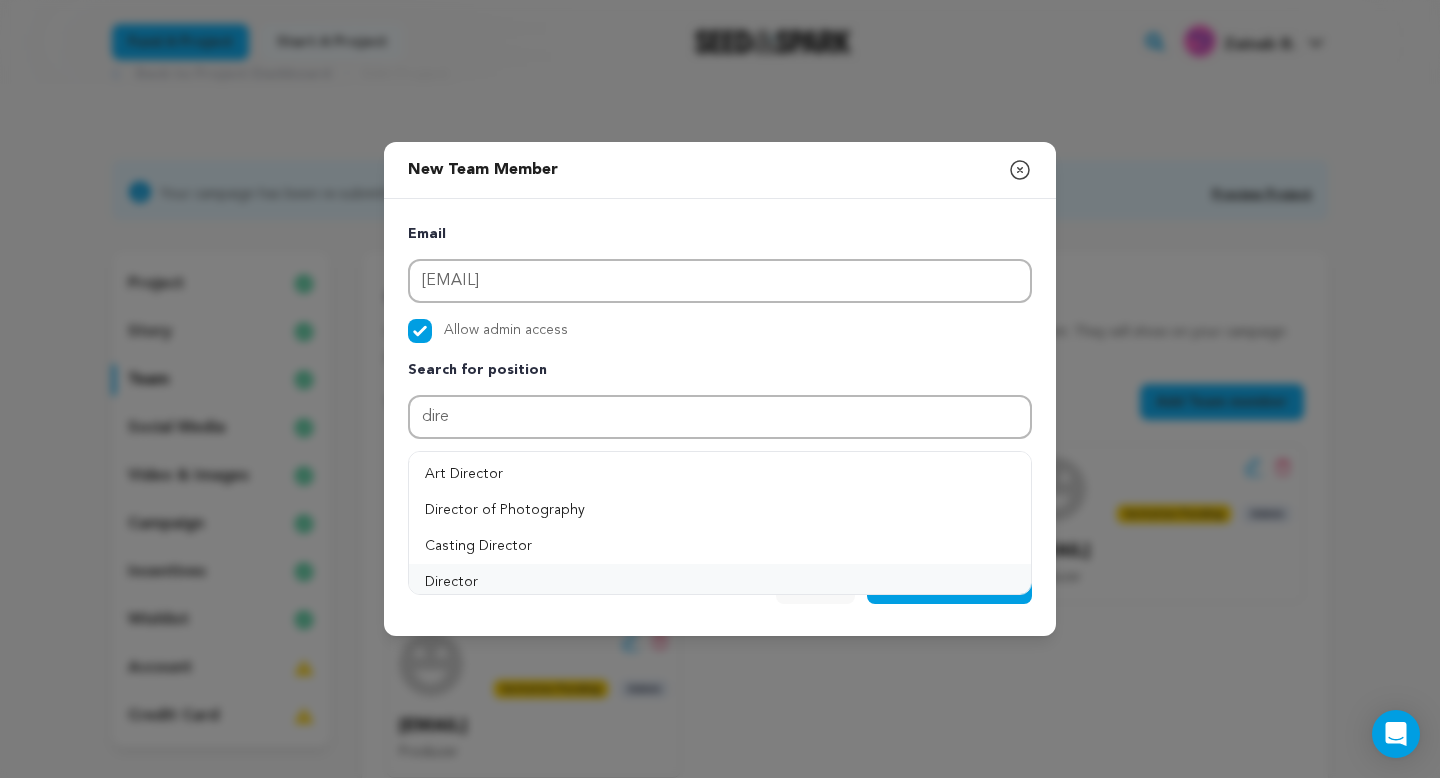 click on "Director" at bounding box center [720, 582] 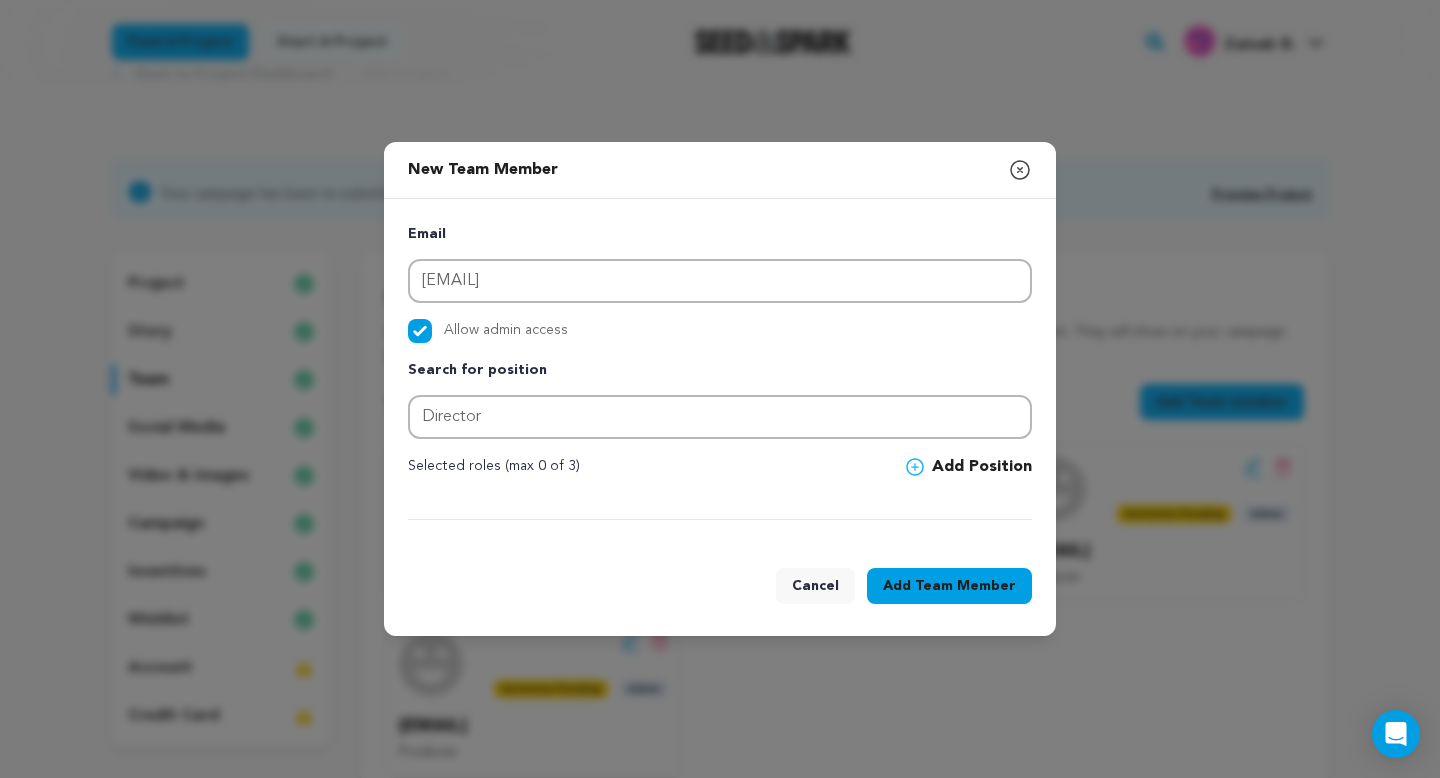 click on "Add Position" at bounding box center (969, 467) 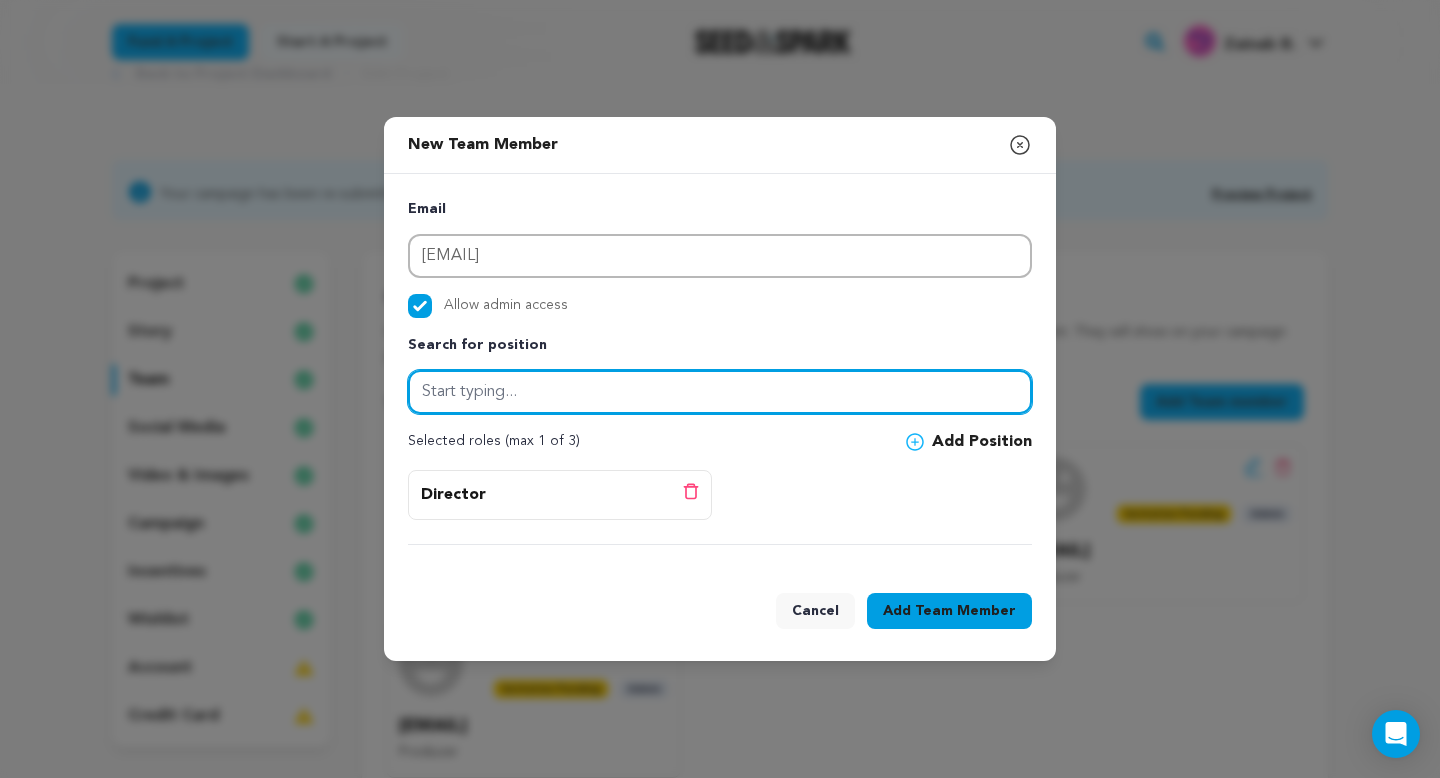 click at bounding box center [720, 392] 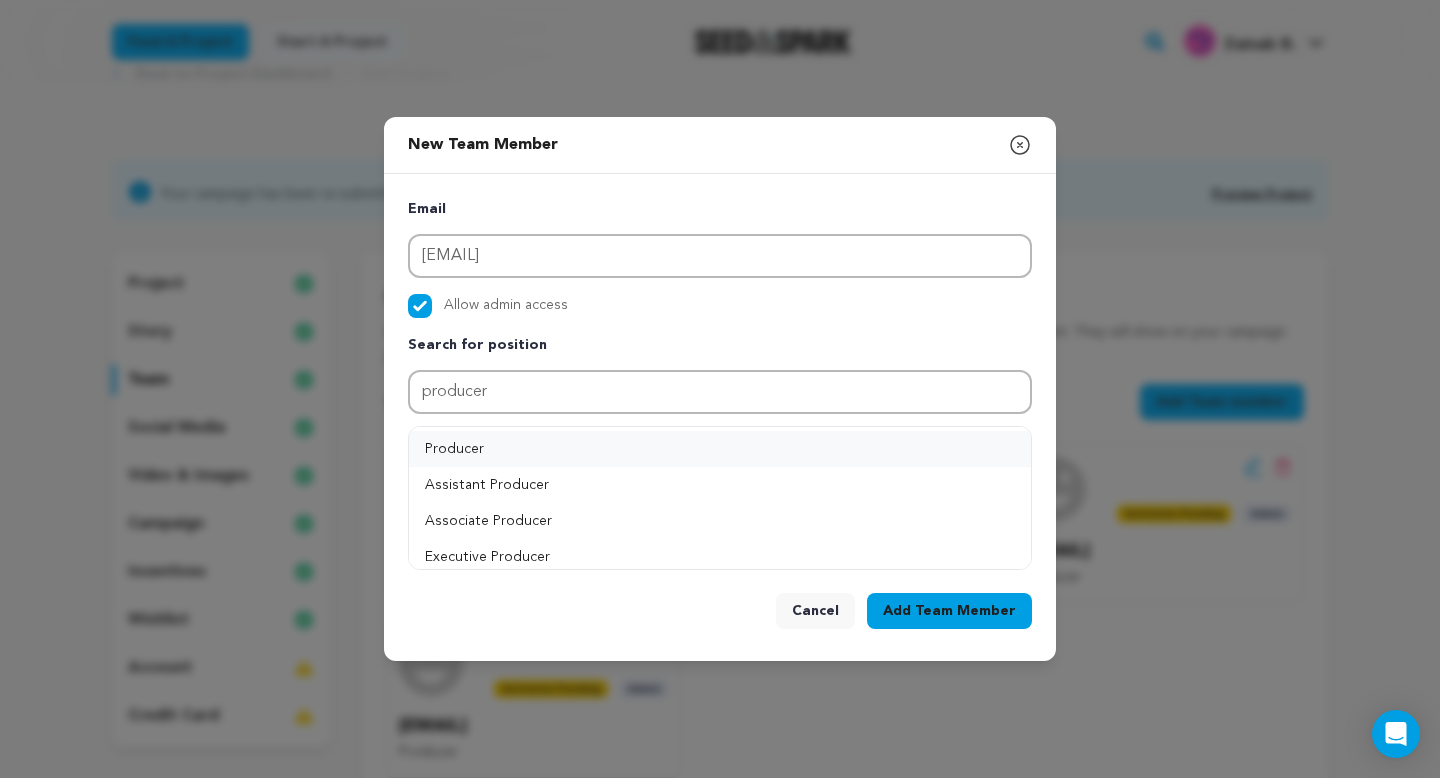 click on "Producer" at bounding box center (720, 449) 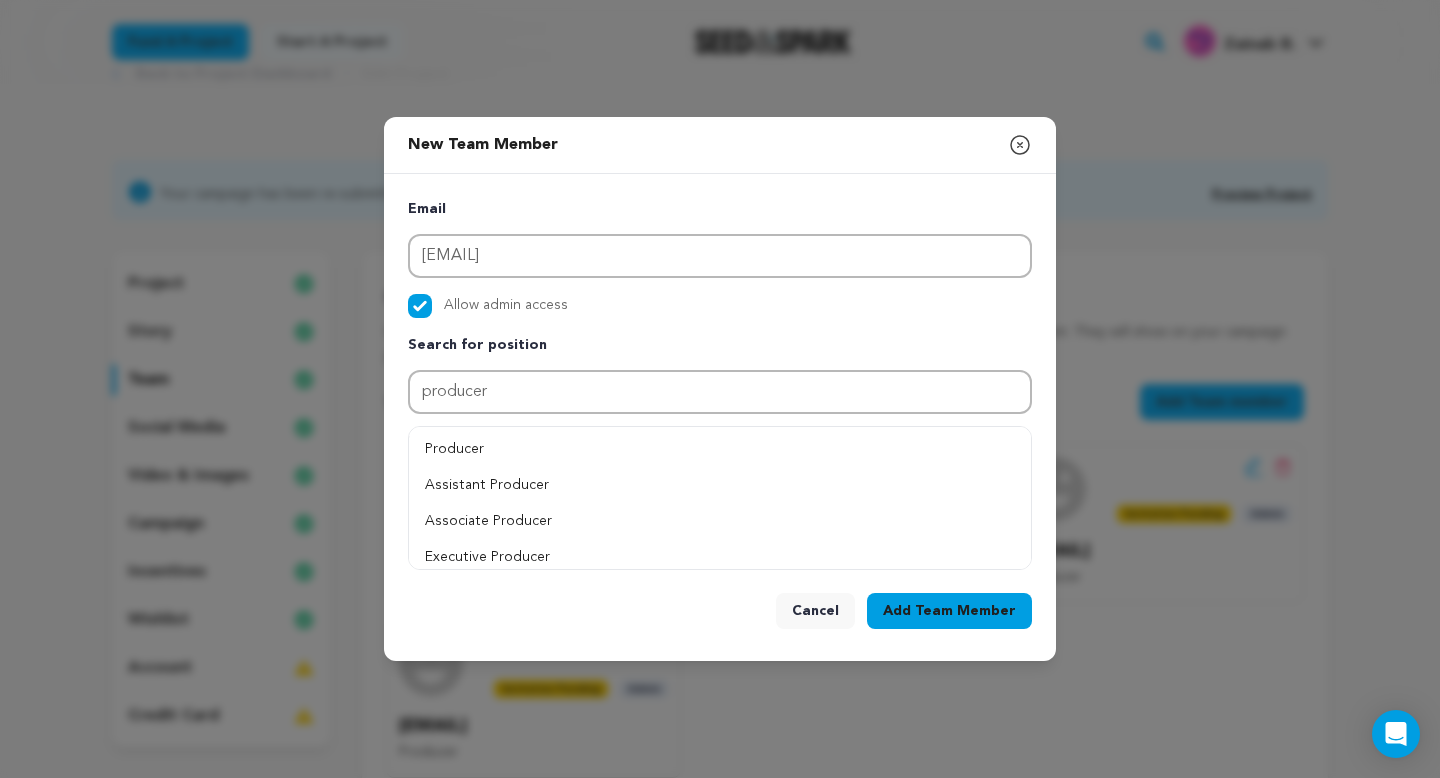 type on "Producer" 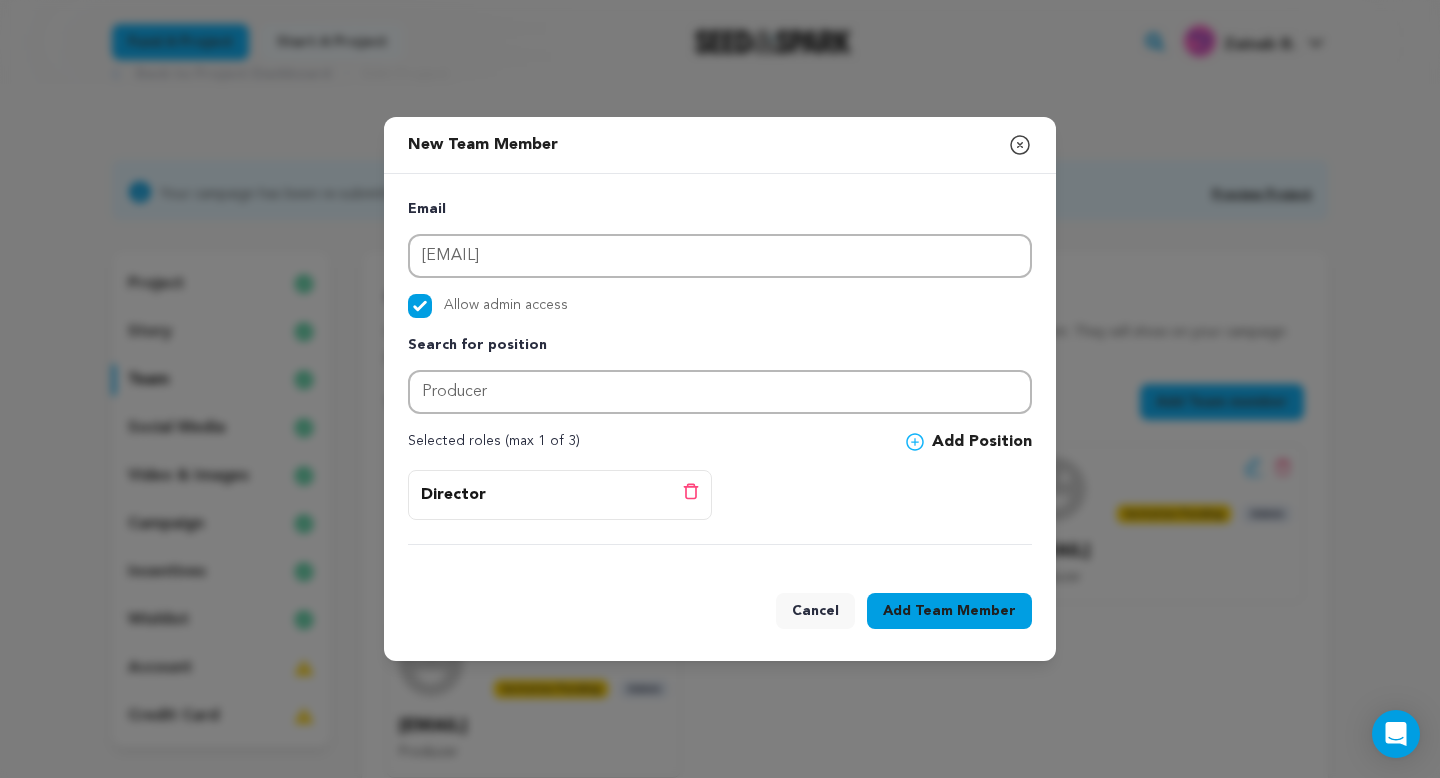 click on "Selected roles (max 1 of 3)
Add Position" at bounding box center [720, 442] 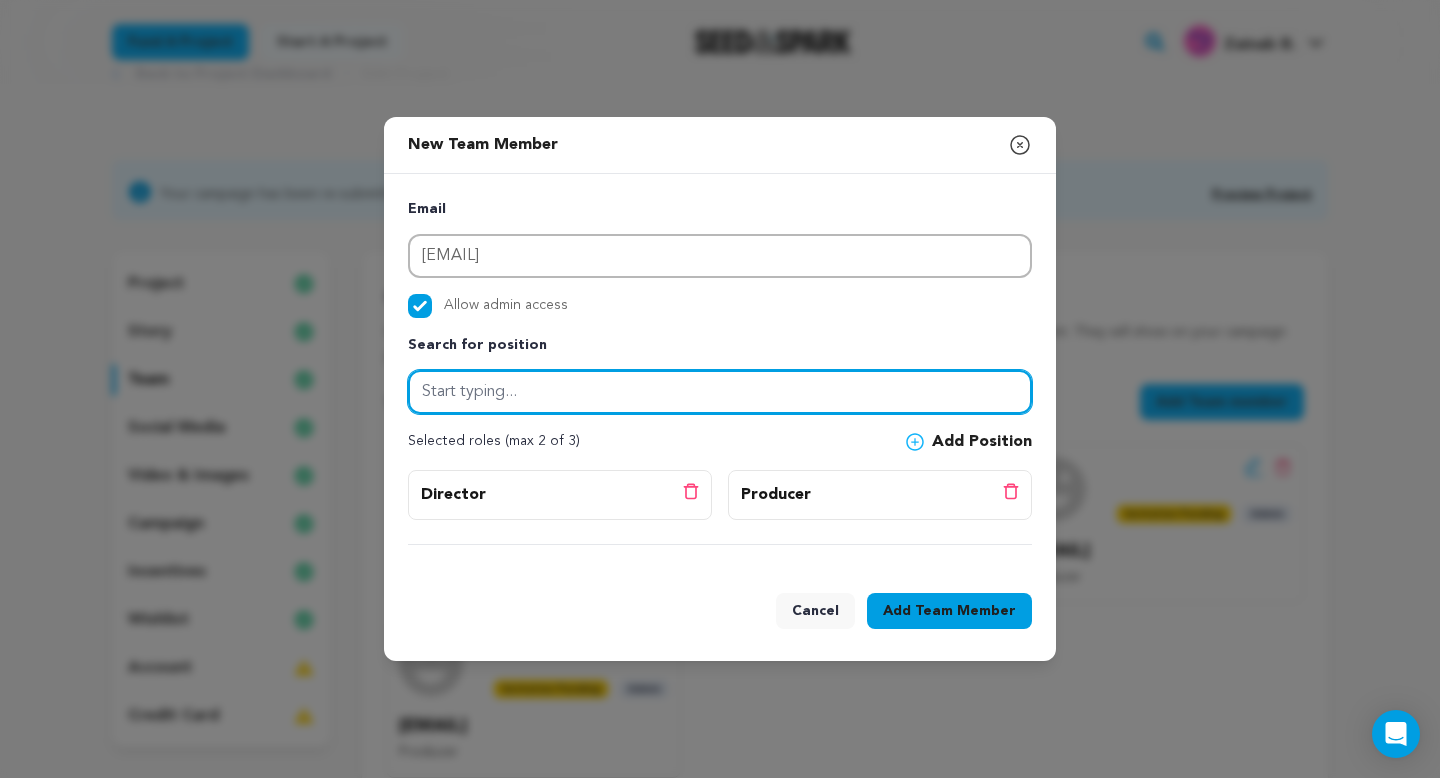 click at bounding box center [720, 392] 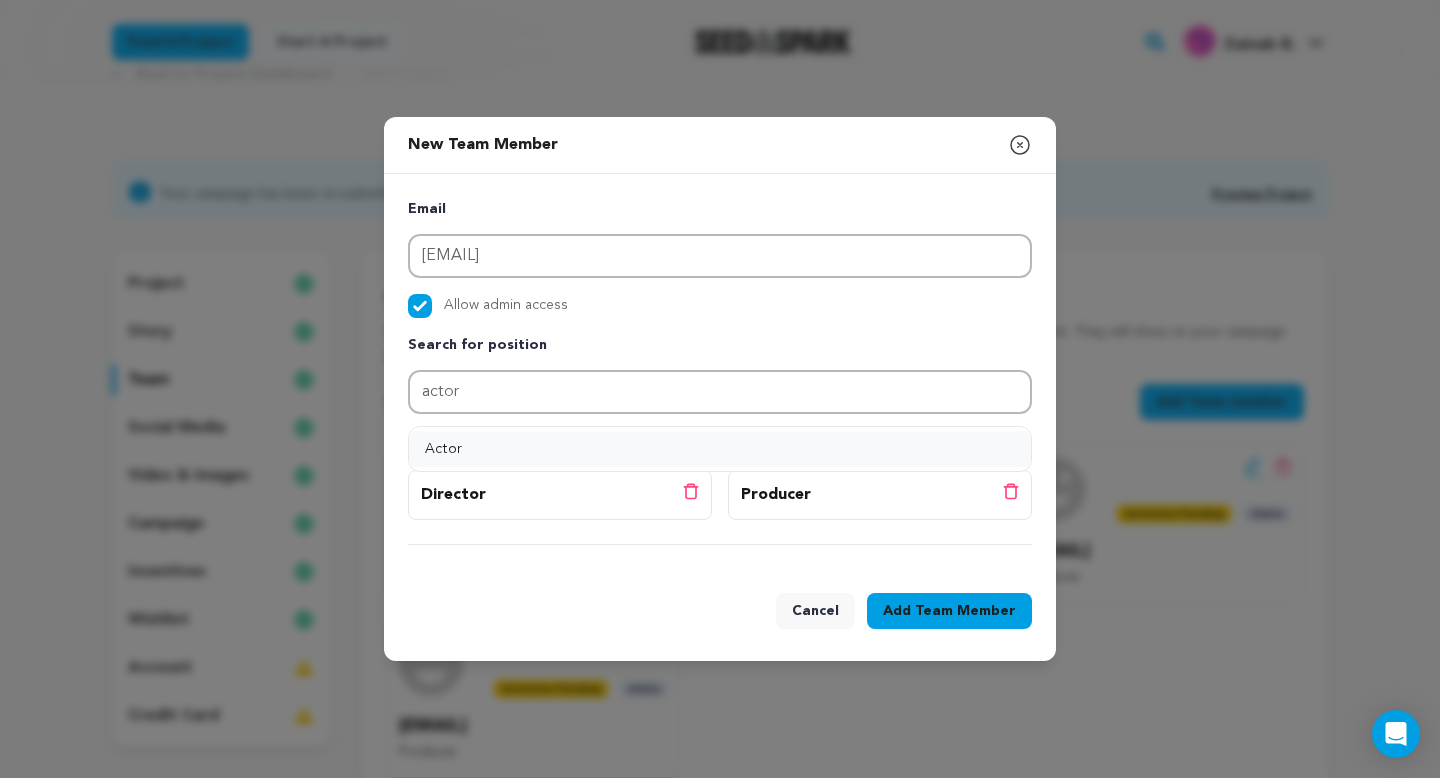 click on "Actor" at bounding box center [720, 449] 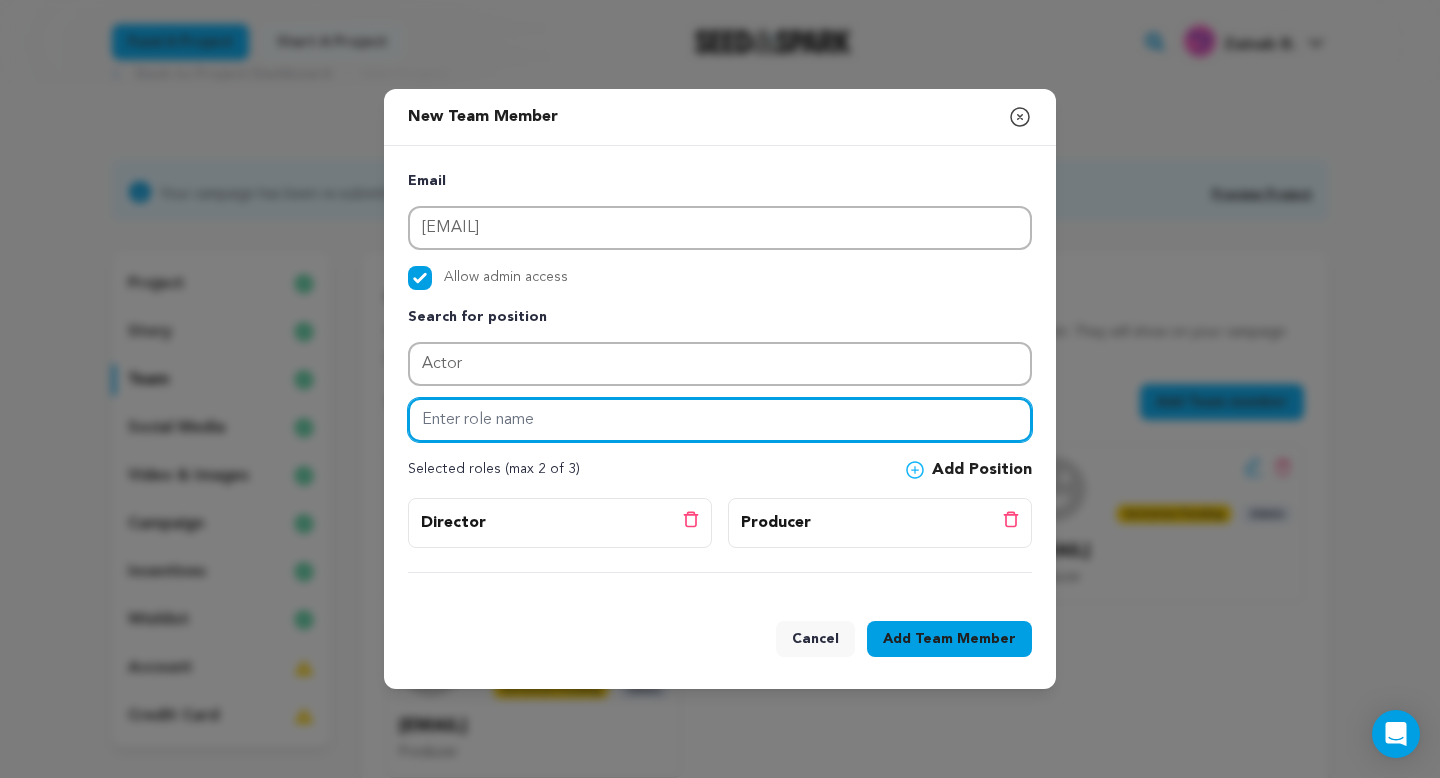 click at bounding box center [720, 420] 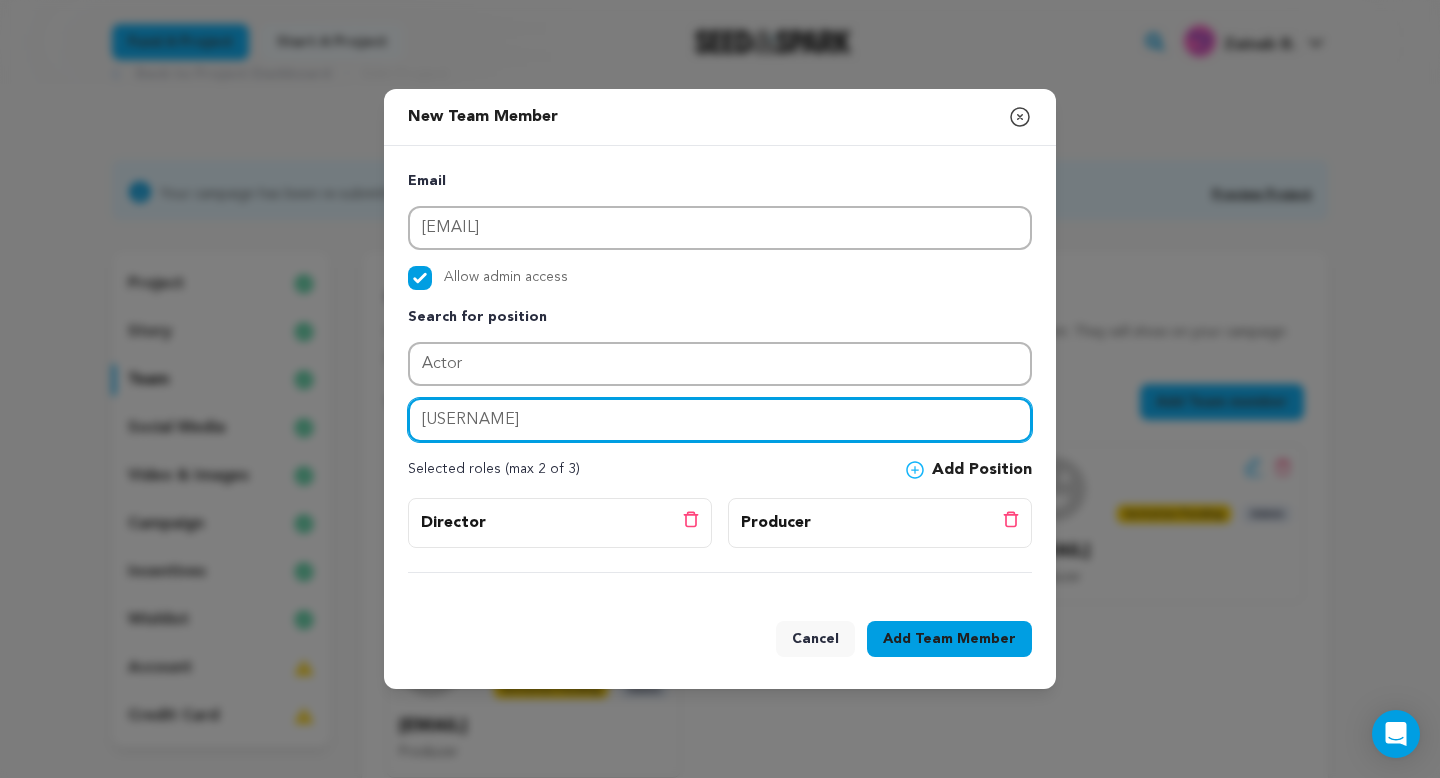 type on "[USERNAME]" 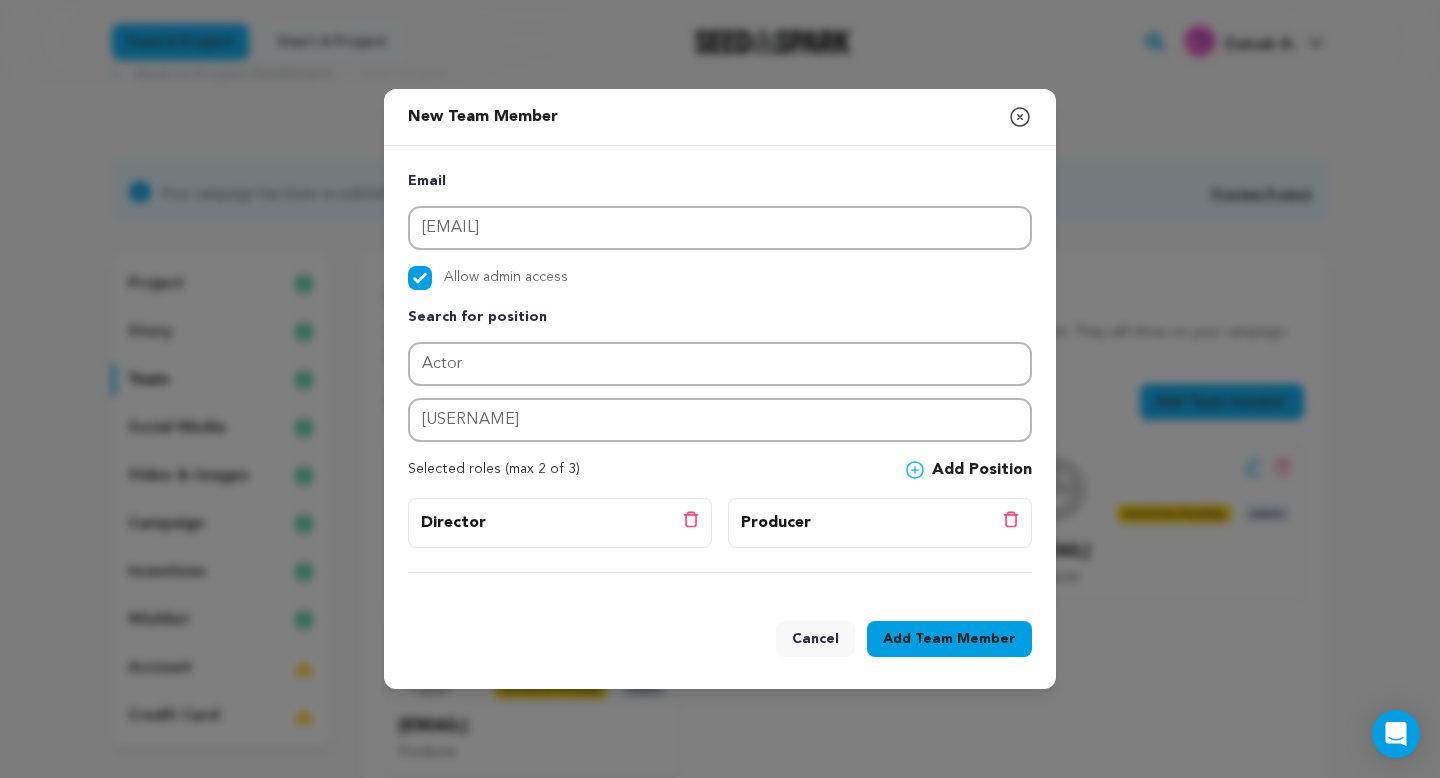 click on "Add Position" at bounding box center [969, 470] 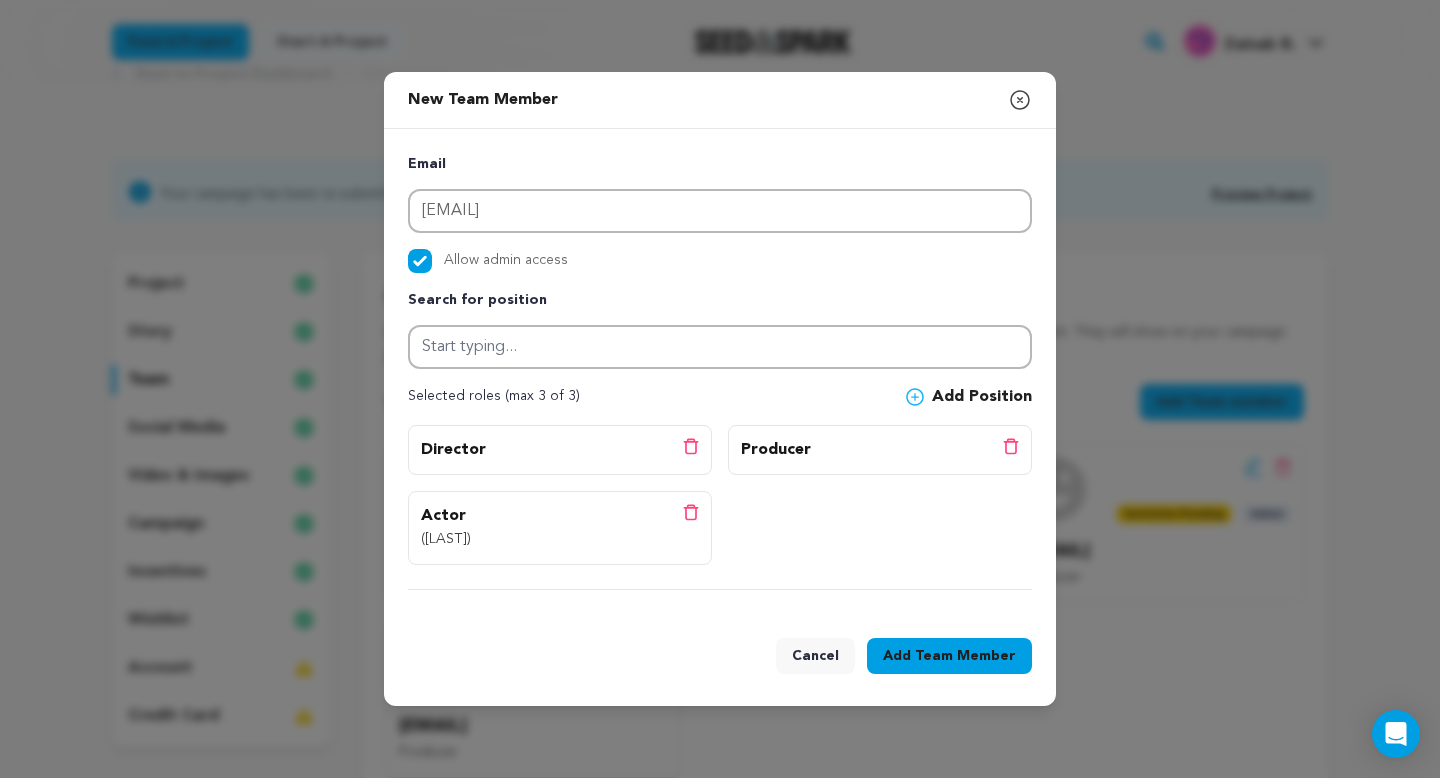 click on "Team Member" at bounding box center [965, 656] 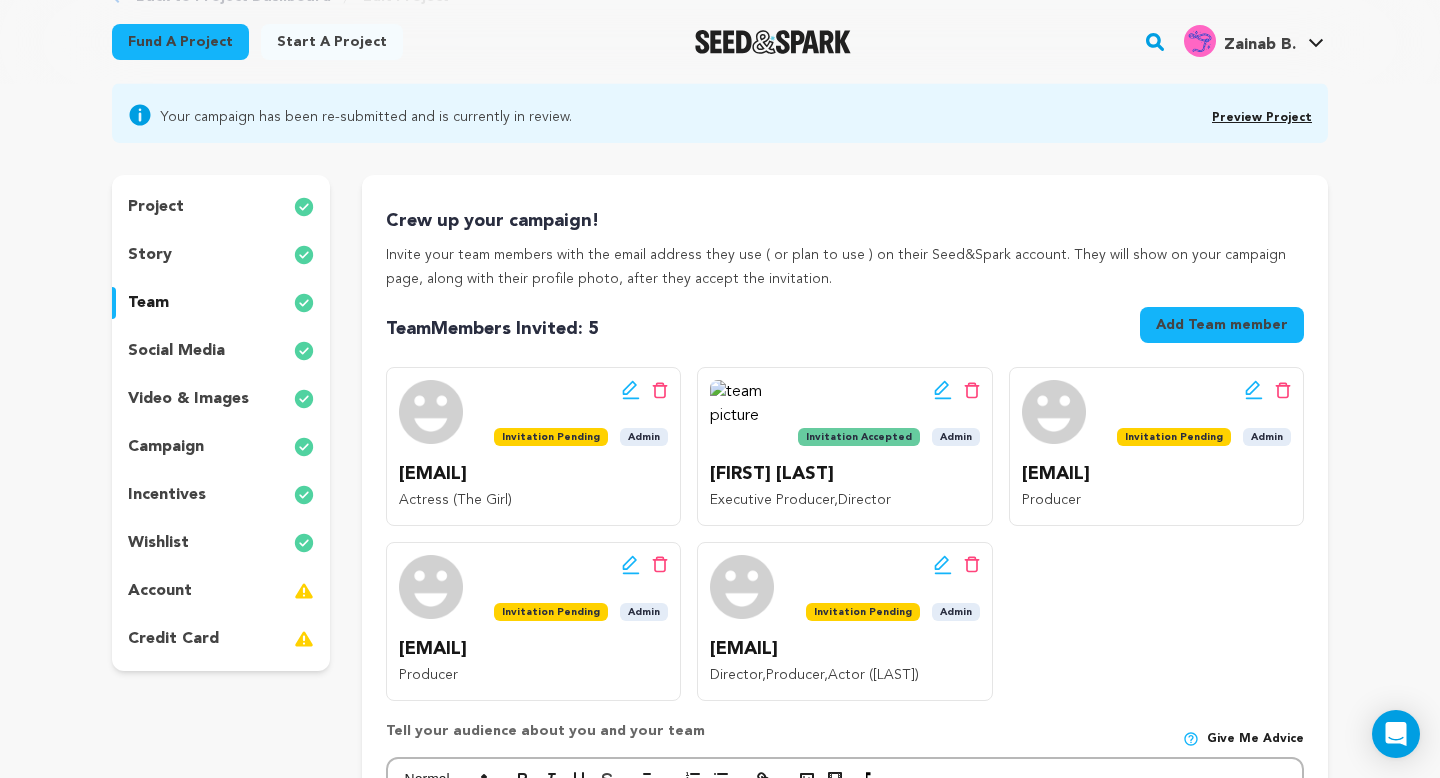 scroll, scrollTop: 185, scrollLeft: 0, axis: vertical 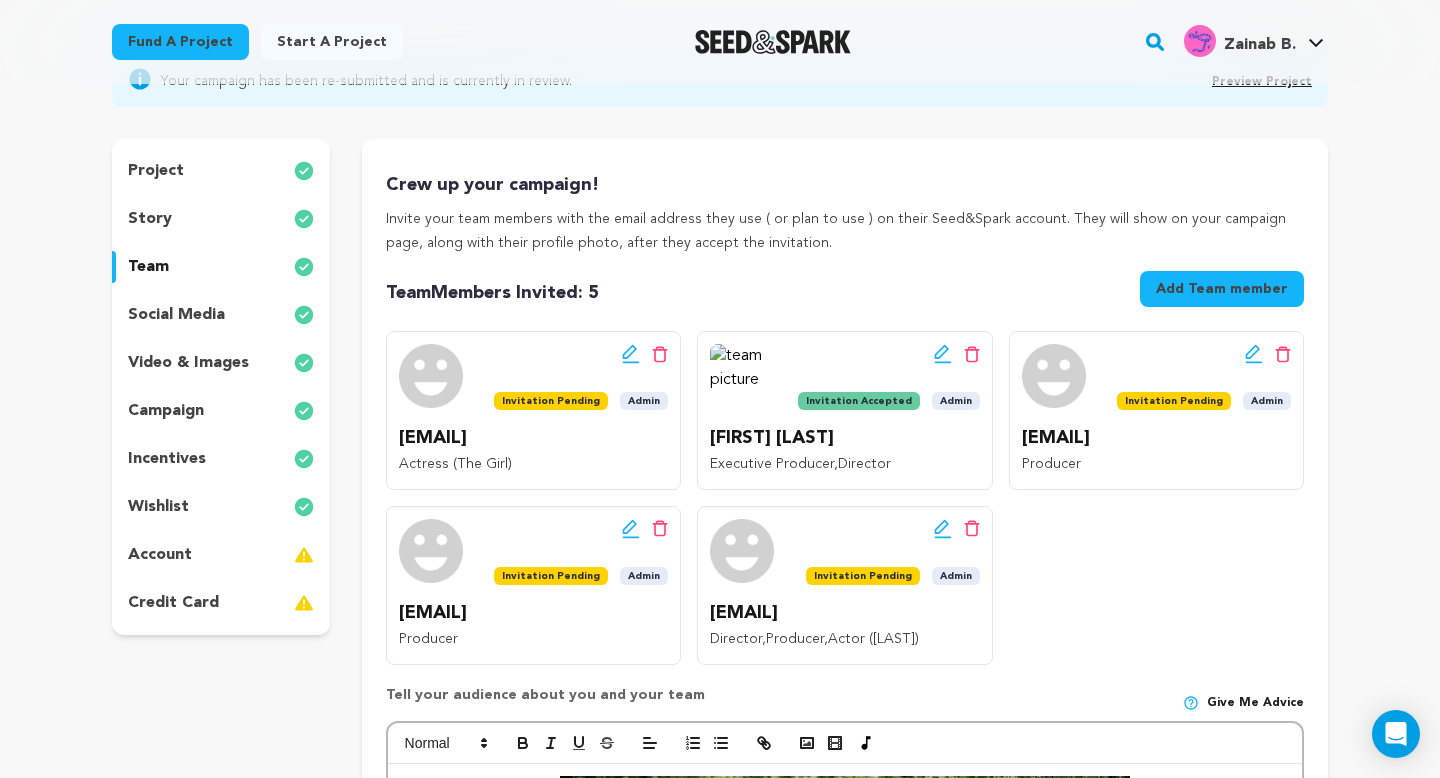 click 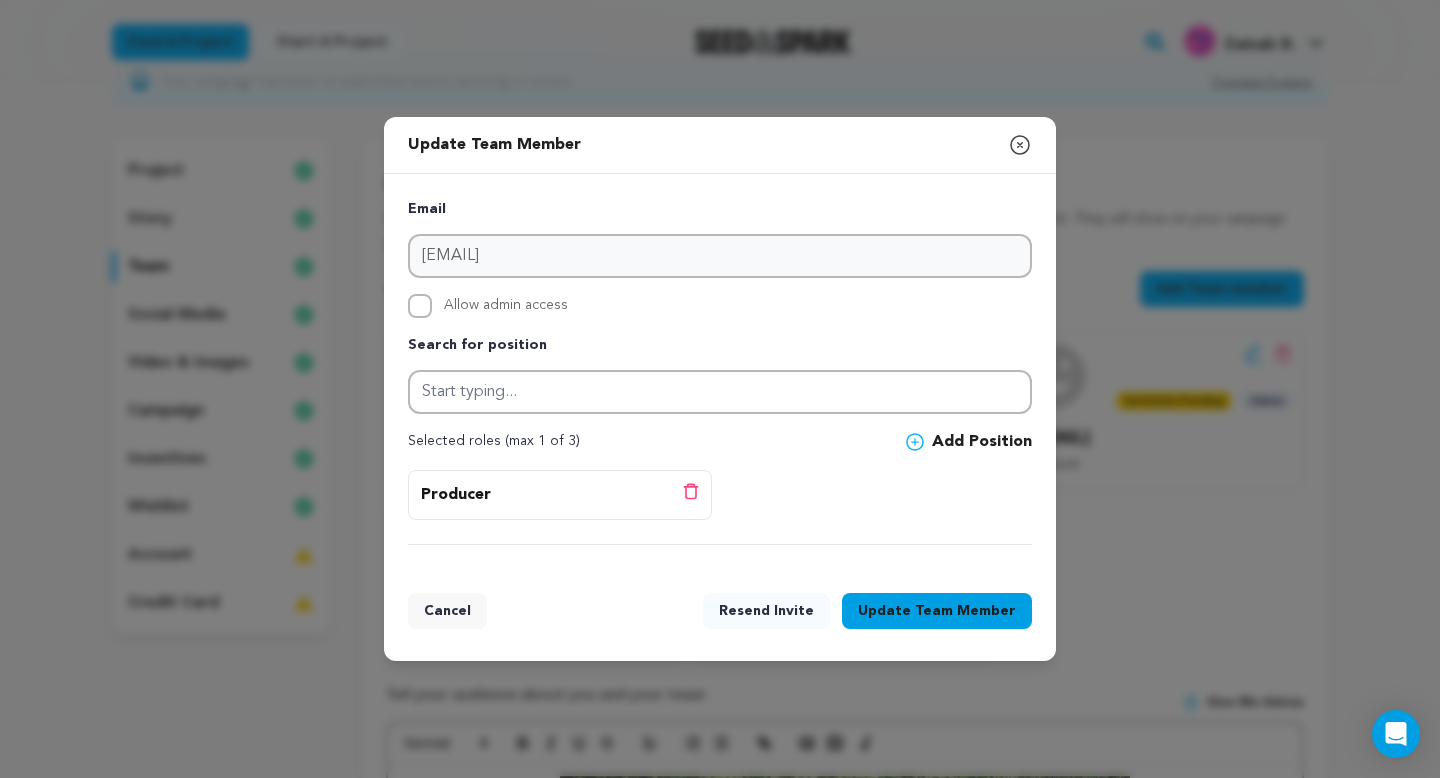click 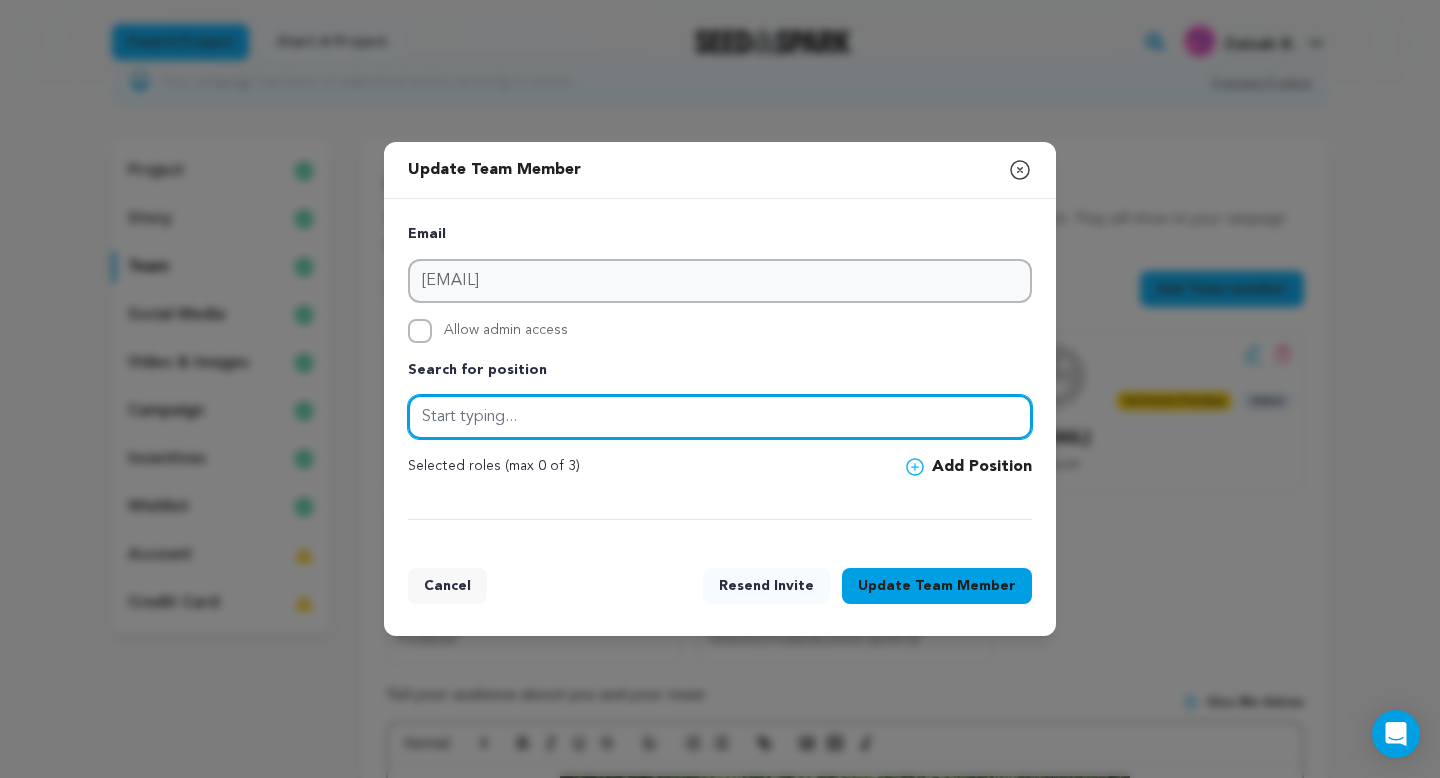 click at bounding box center [720, 417] 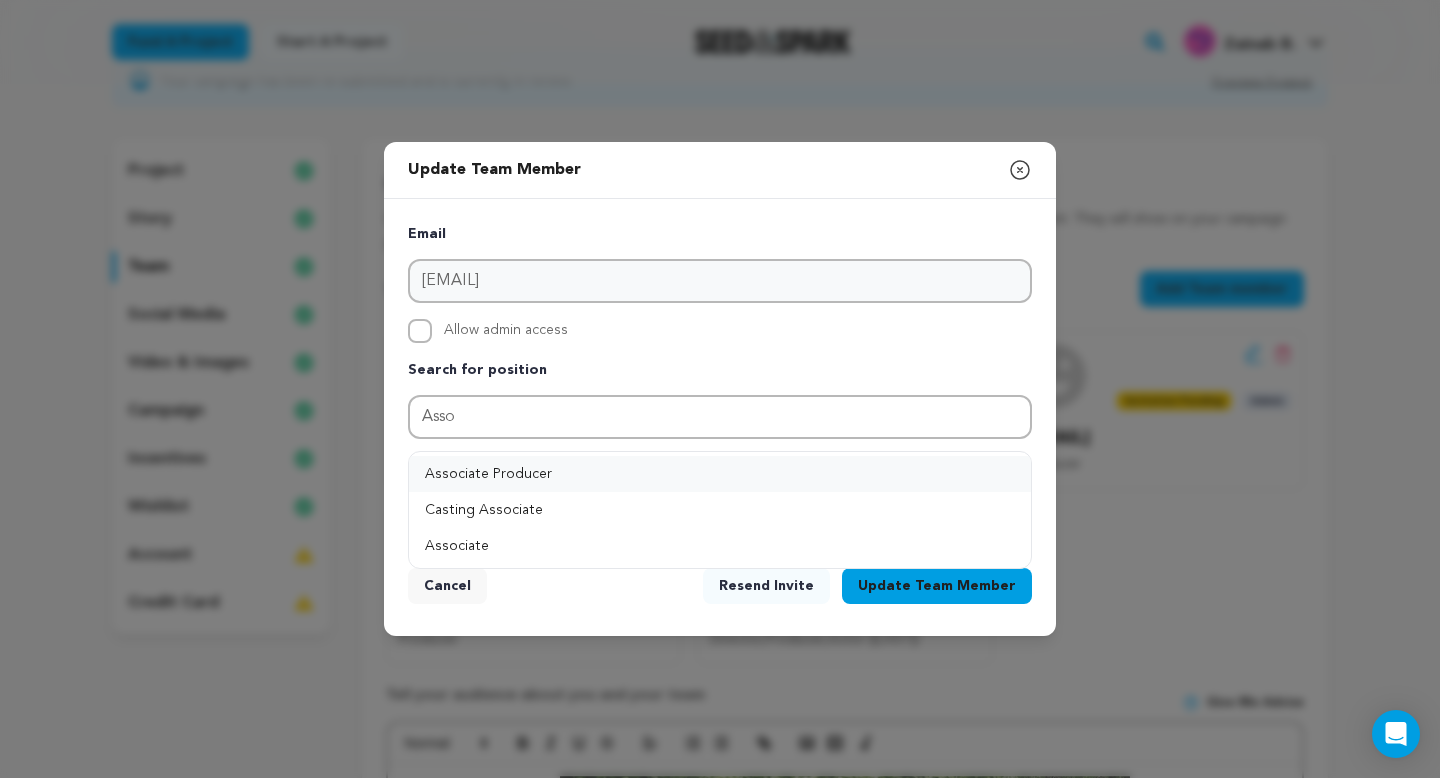 click on "Associate Producer" at bounding box center (720, 474) 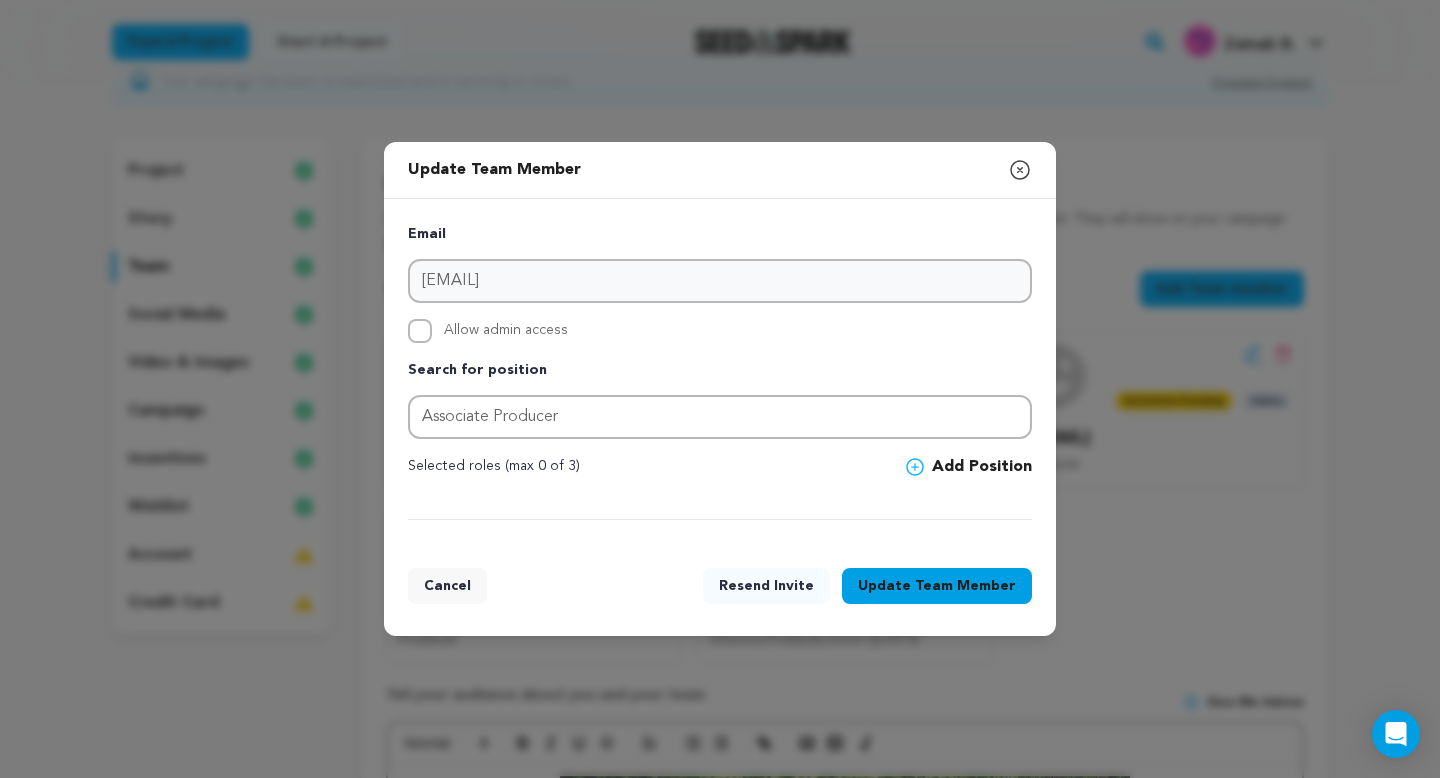 click on "Update  Team Member" at bounding box center (937, 586) 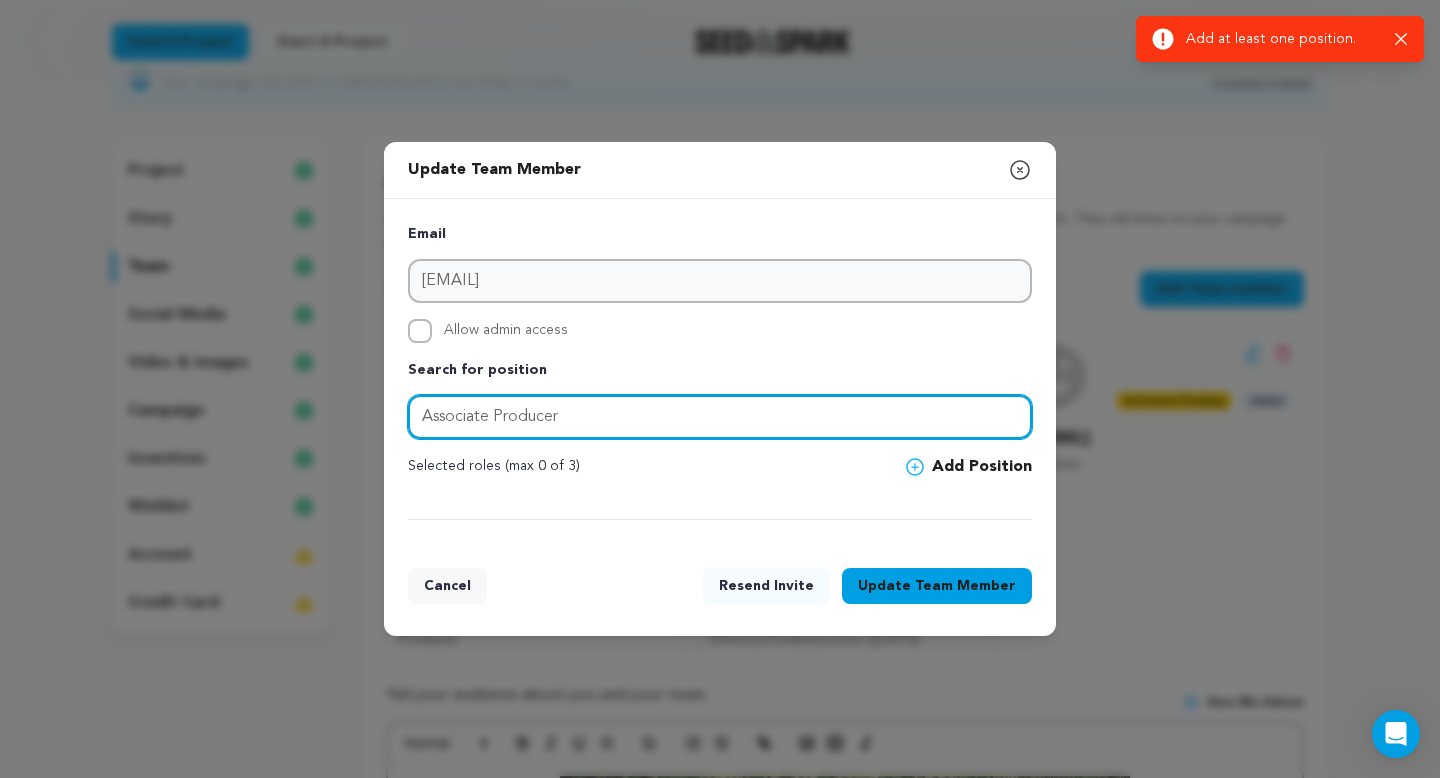 click on "Associate Producer" at bounding box center (720, 417) 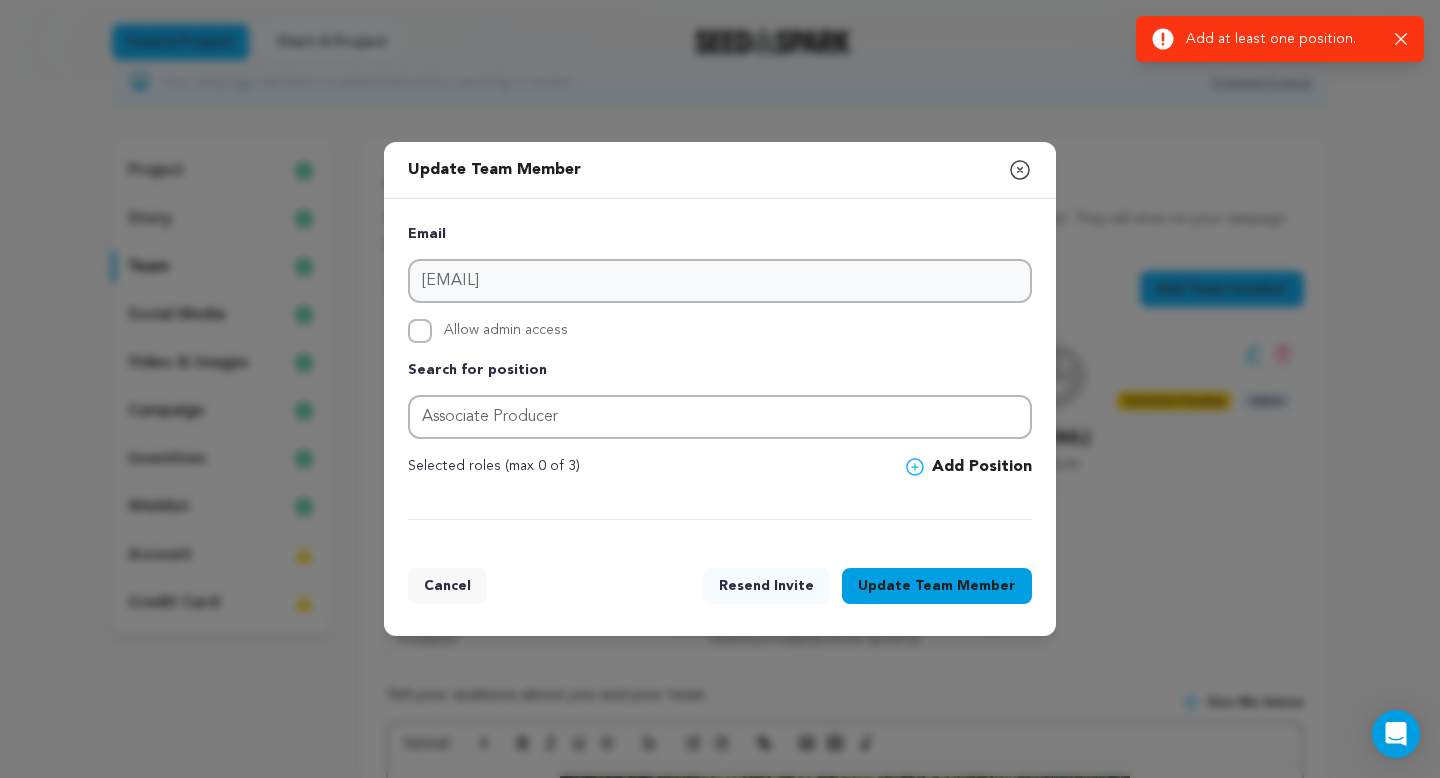 click on "Add Position" at bounding box center [969, 467] 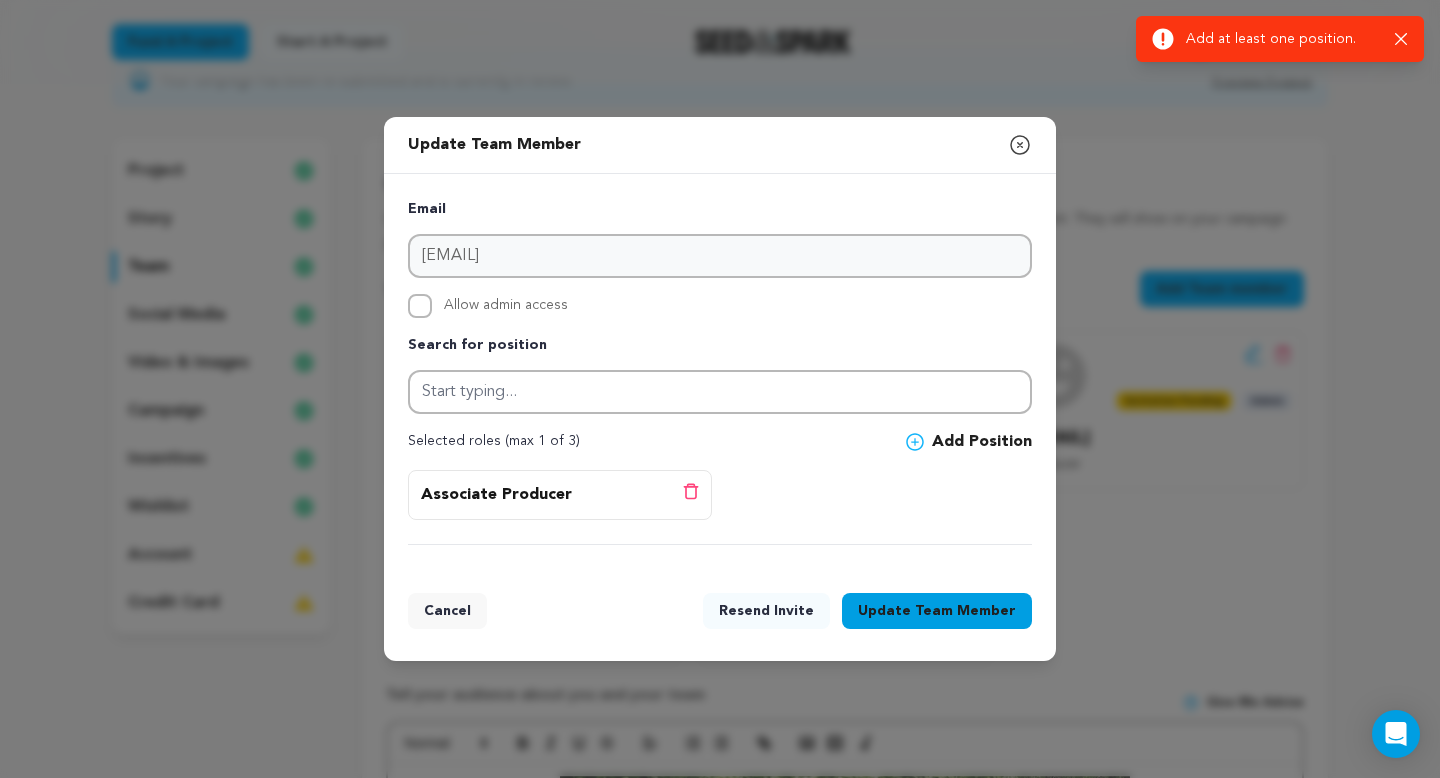 click on "Team Member" at bounding box center (965, 611) 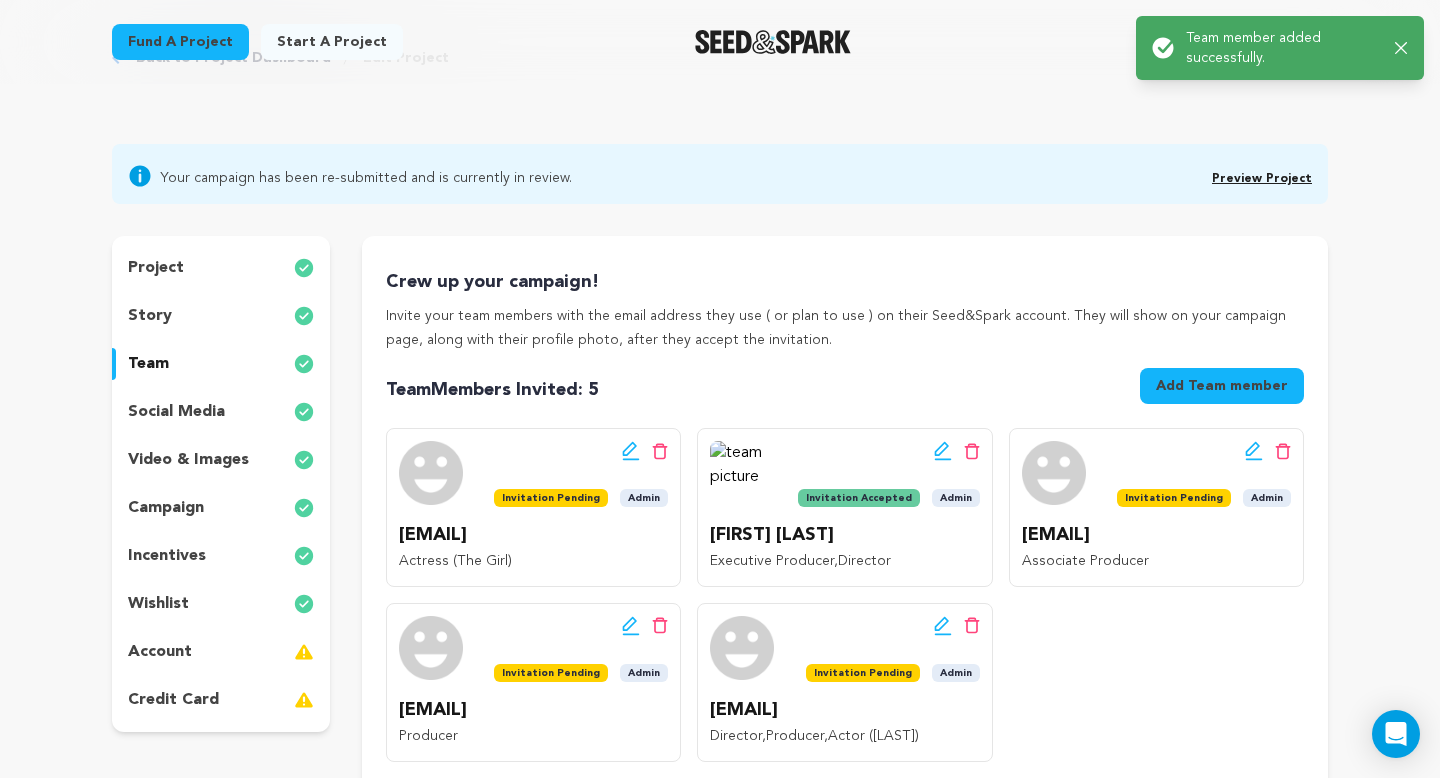 scroll, scrollTop: 106, scrollLeft: 0, axis: vertical 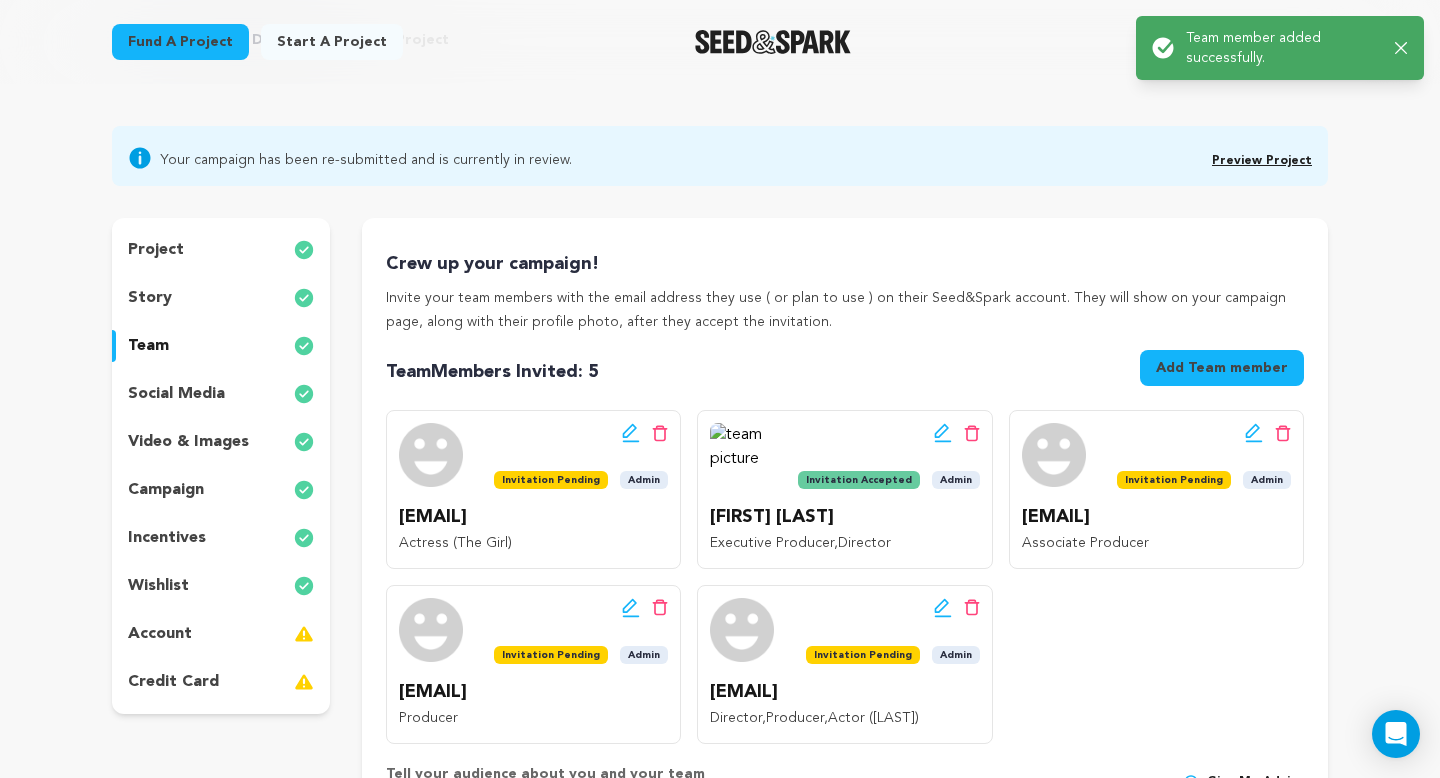 click 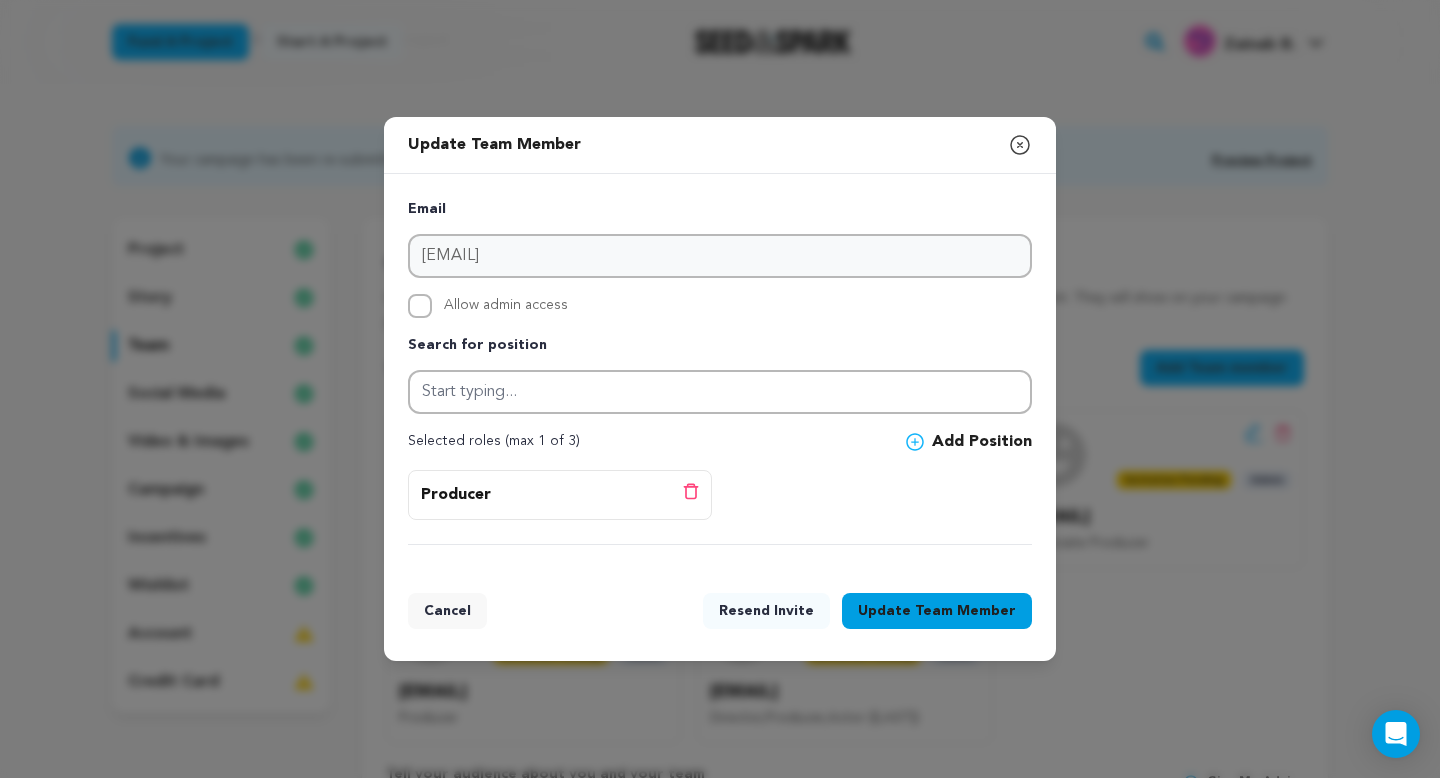 click 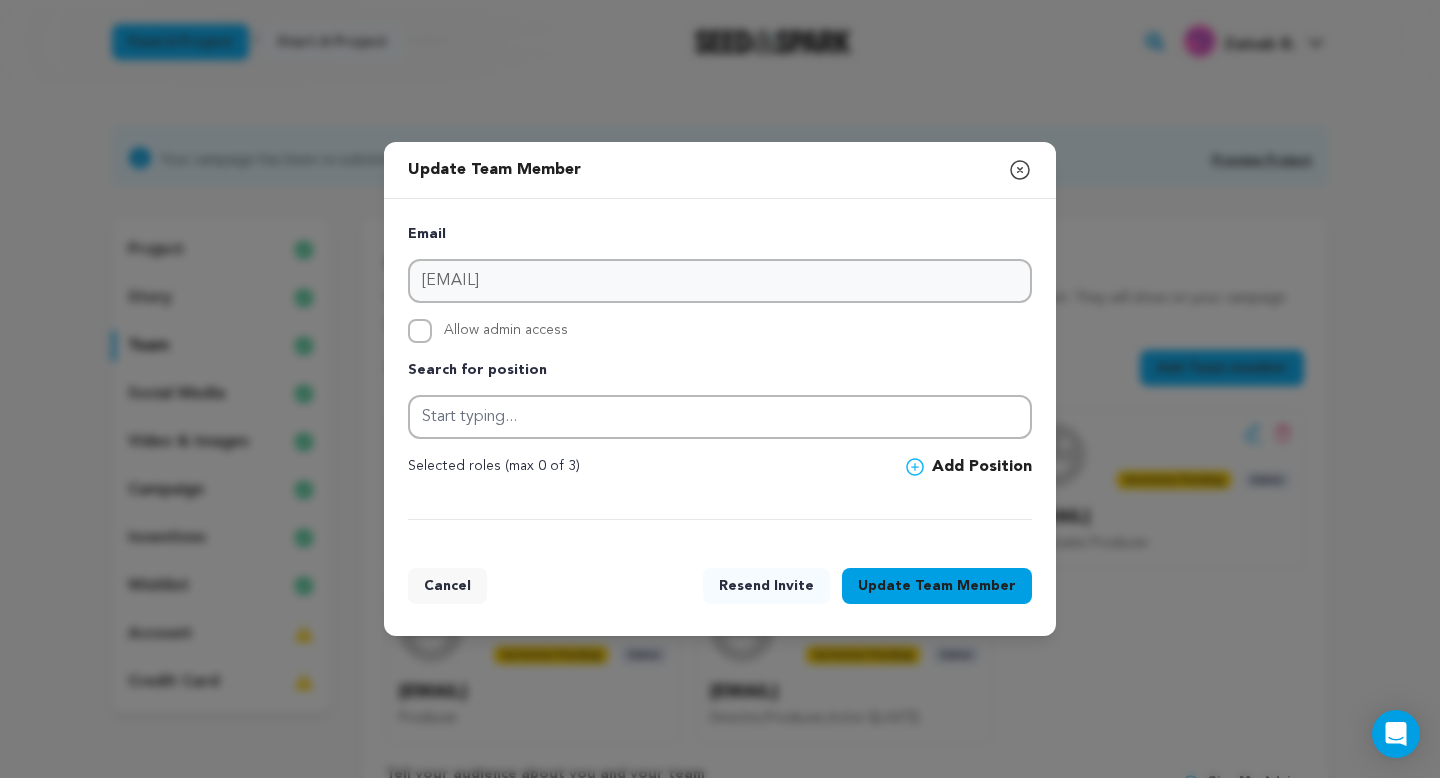 click 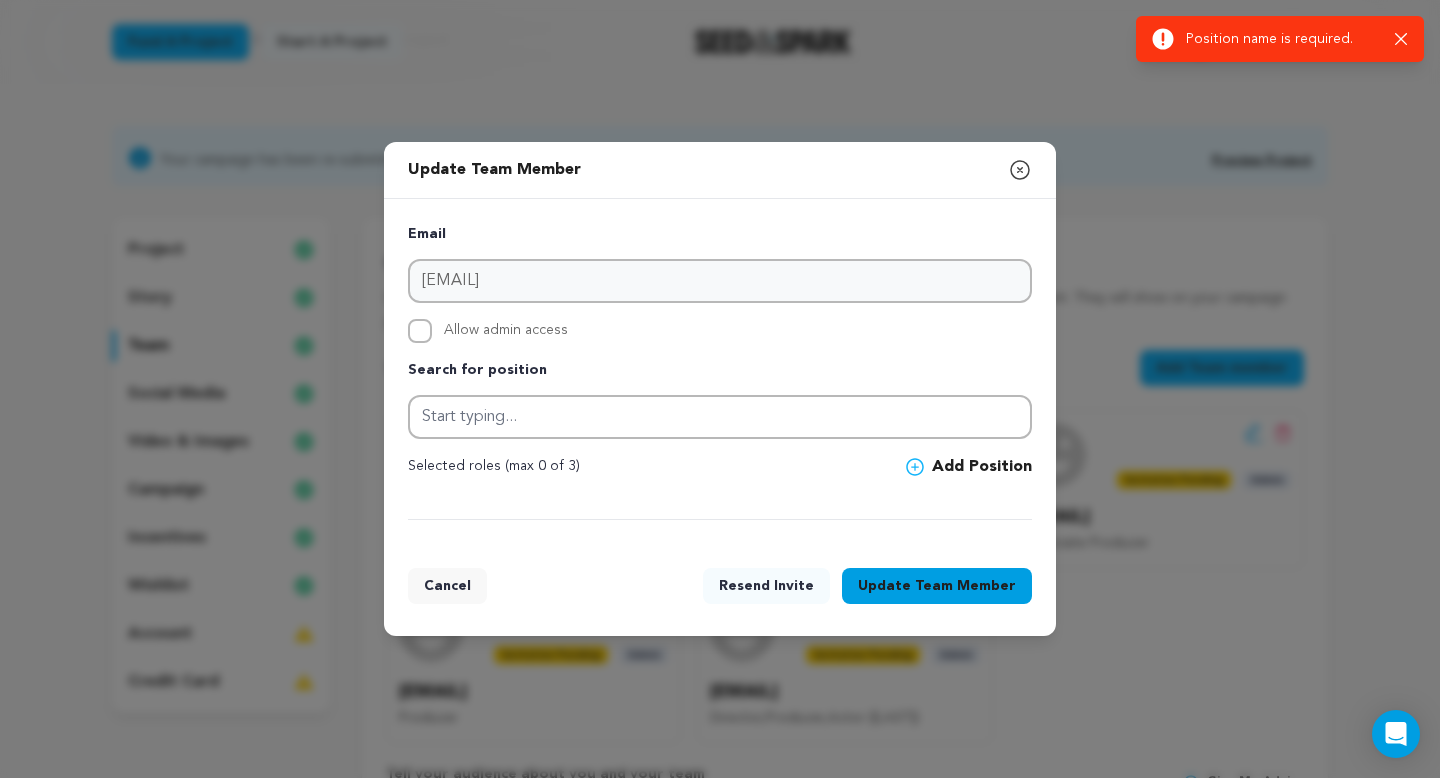 click 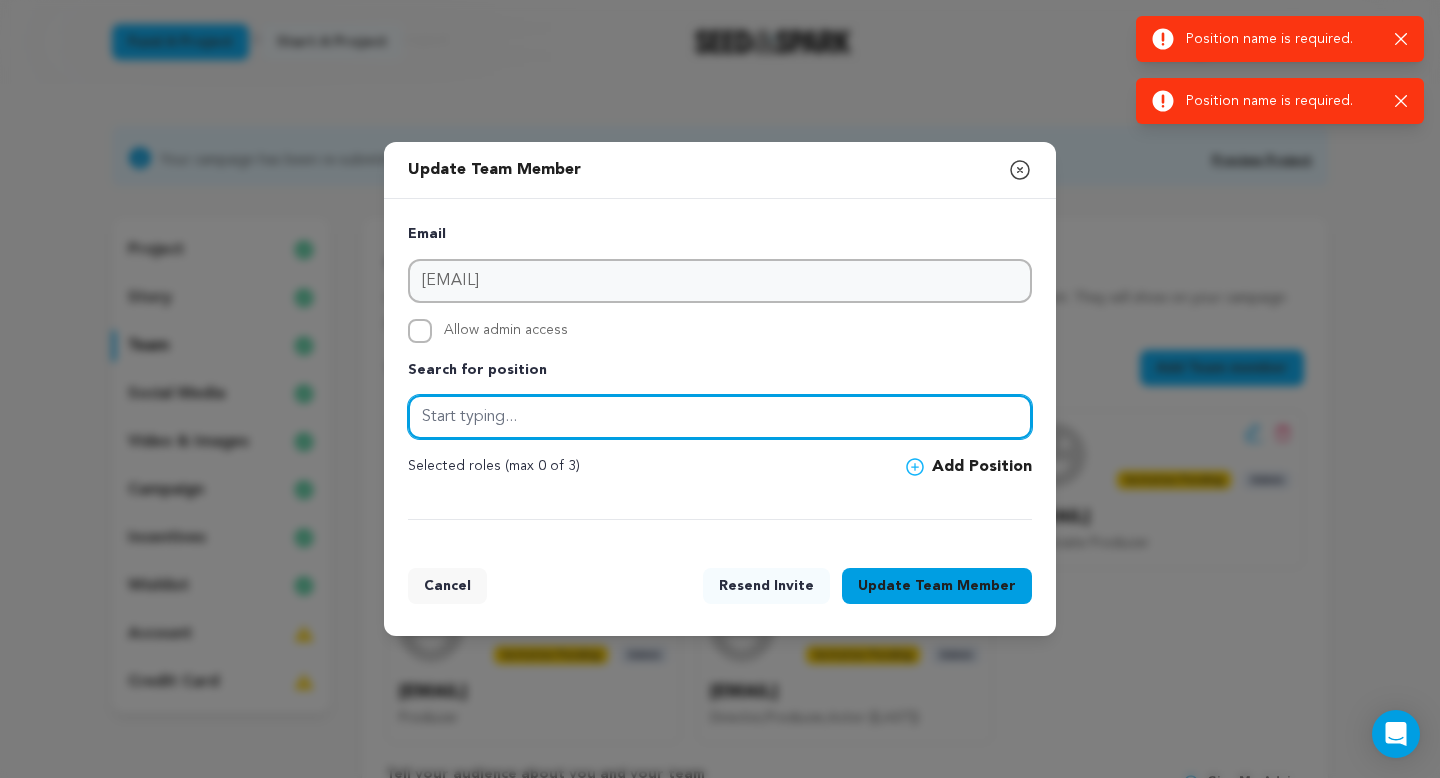 click at bounding box center (720, 417) 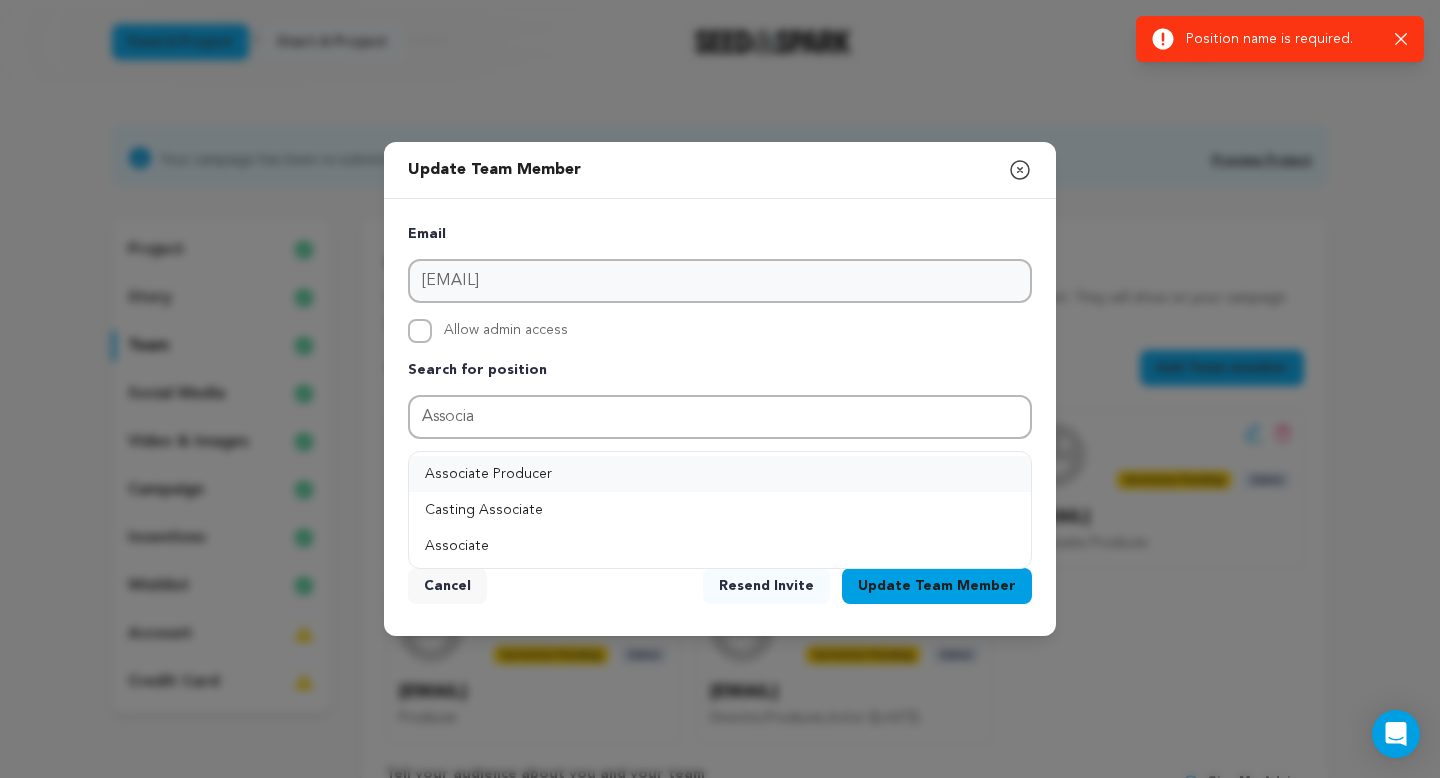 click on "Associate Producer" at bounding box center (720, 474) 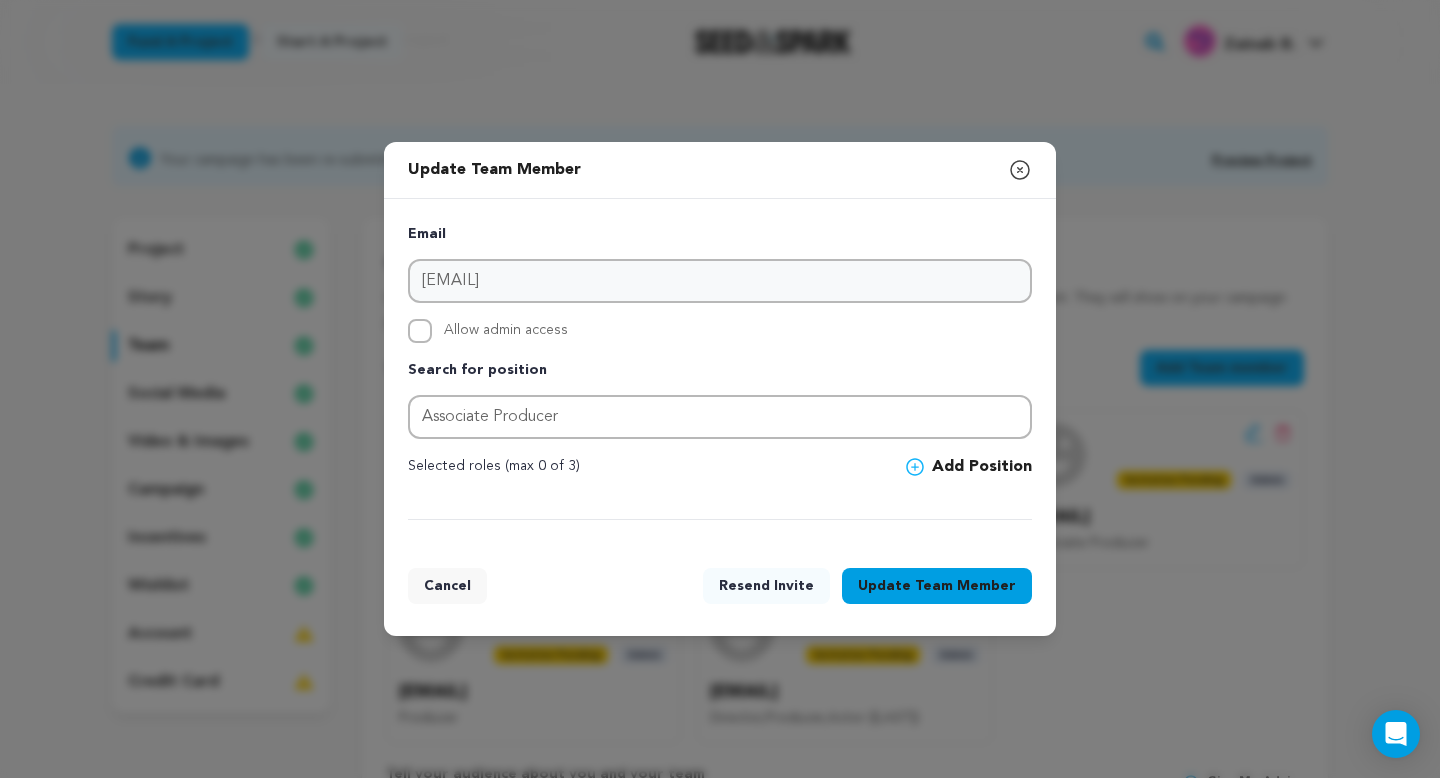 click 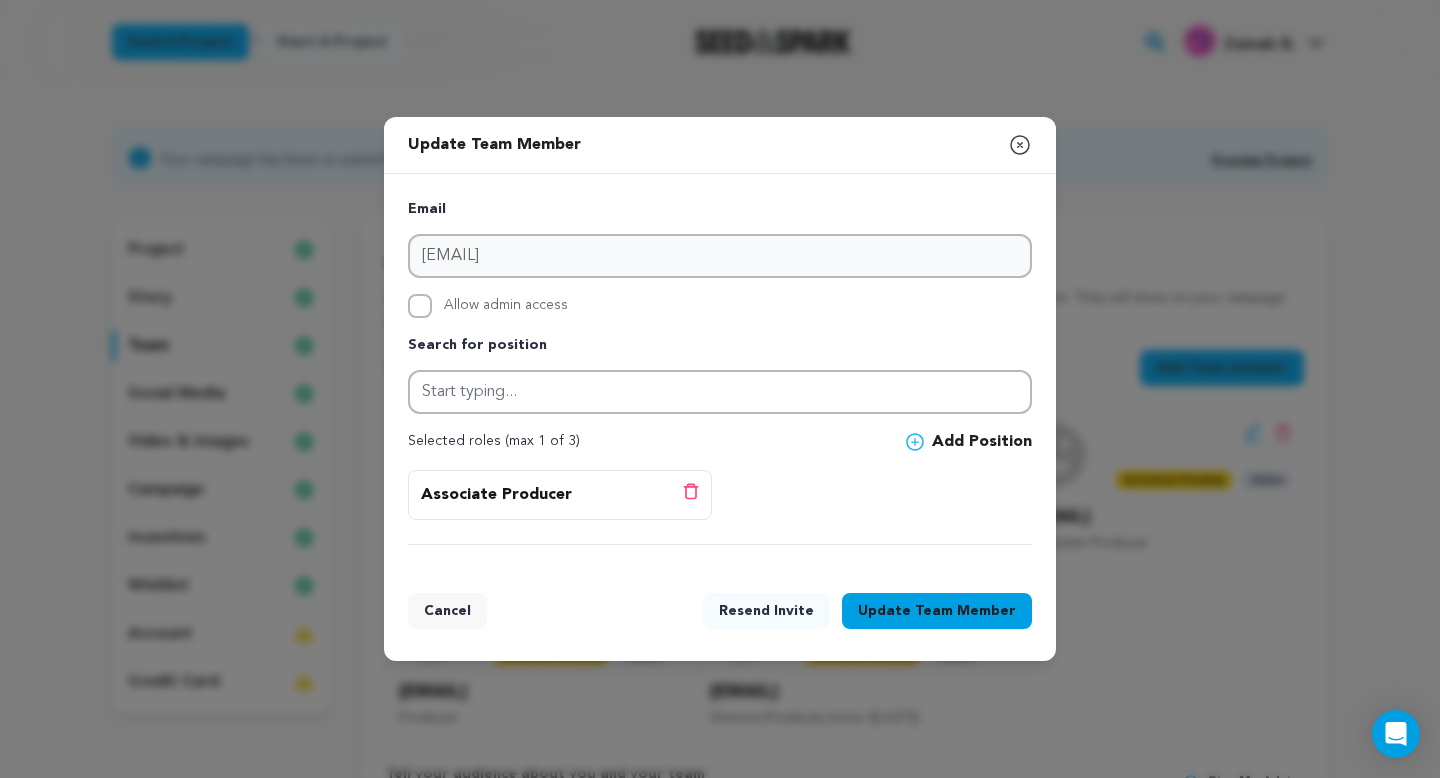 click on "Update  Team Member" at bounding box center [937, 611] 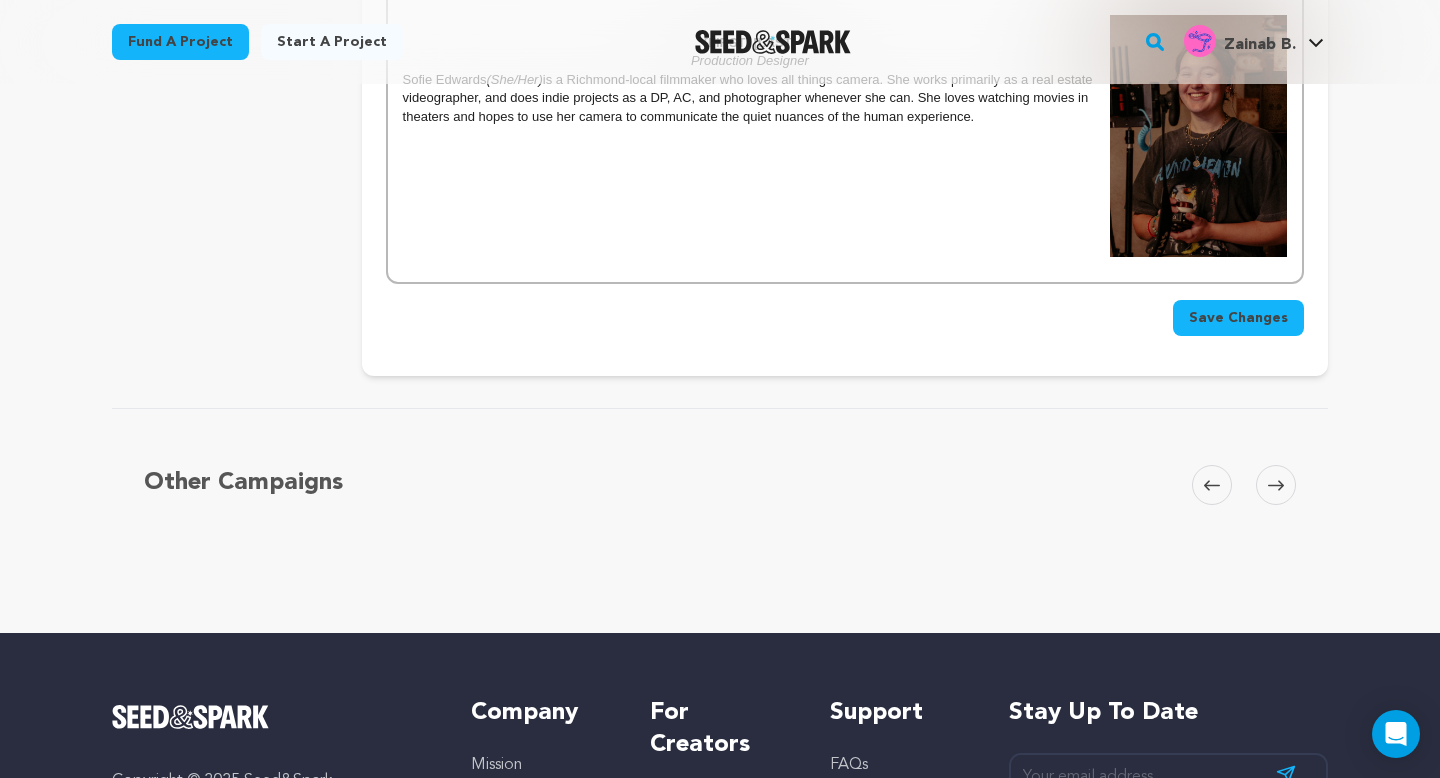 scroll, scrollTop: 2539, scrollLeft: 0, axis: vertical 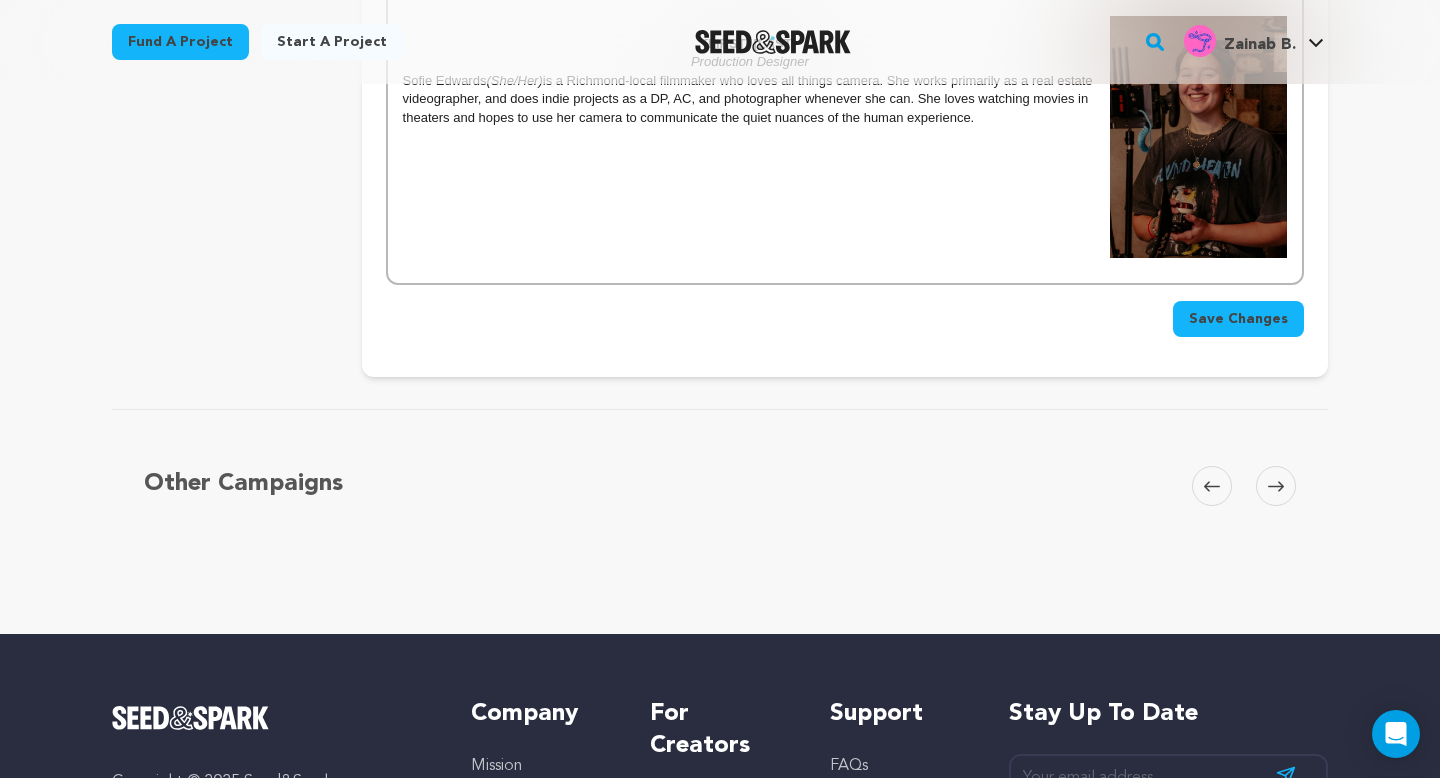 click on "Save Changes" at bounding box center [1238, 319] 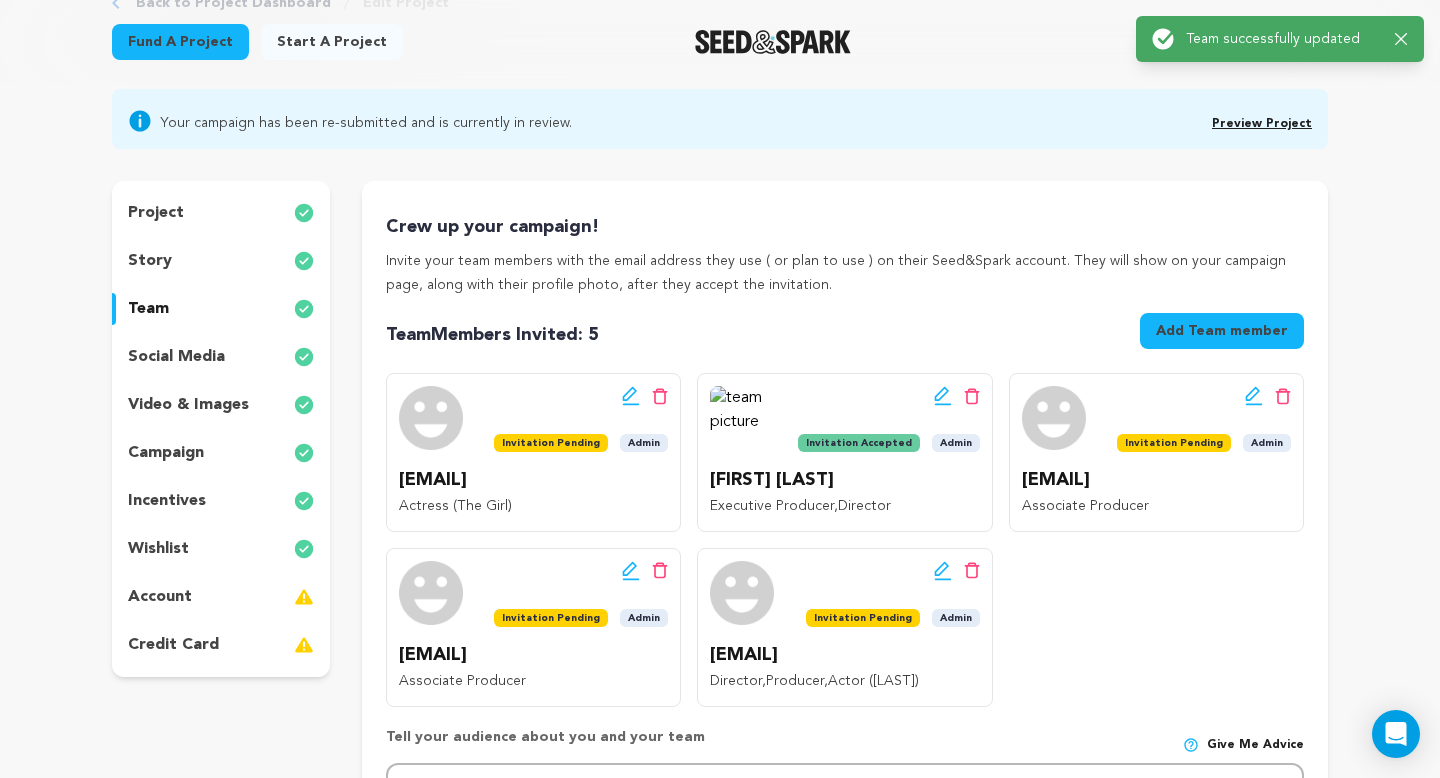 scroll, scrollTop: 0, scrollLeft: 0, axis: both 